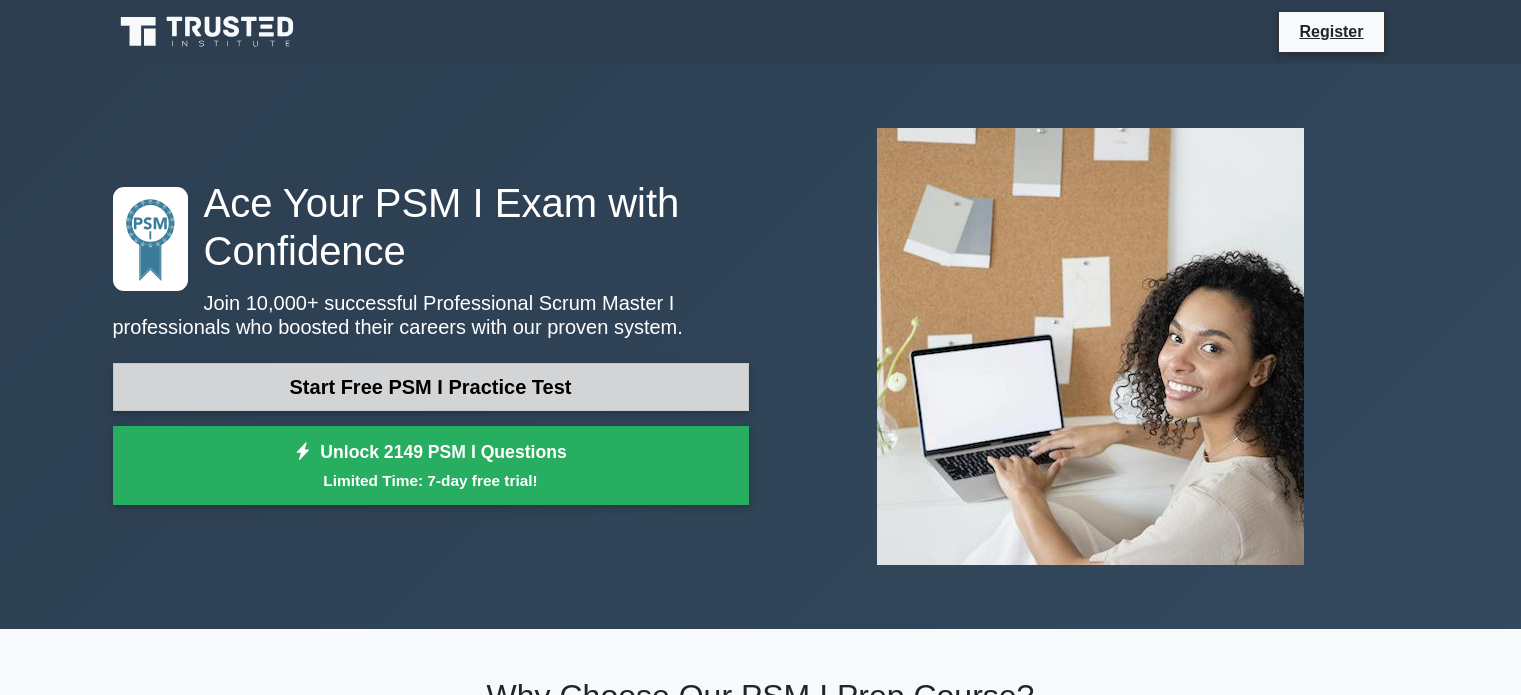 scroll, scrollTop: 0, scrollLeft: 0, axis: both 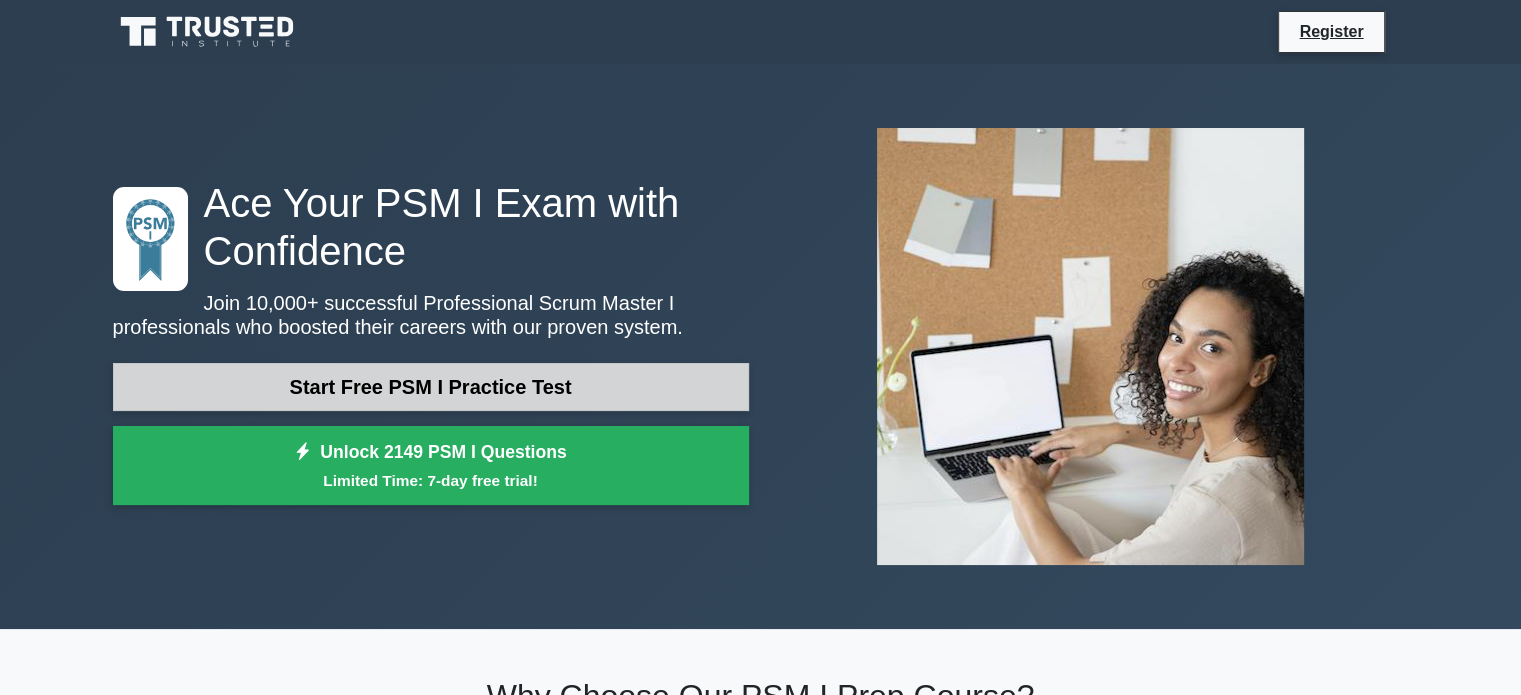 click on "Start Free PSM I Practice Test" at bounding box center [431, 387] 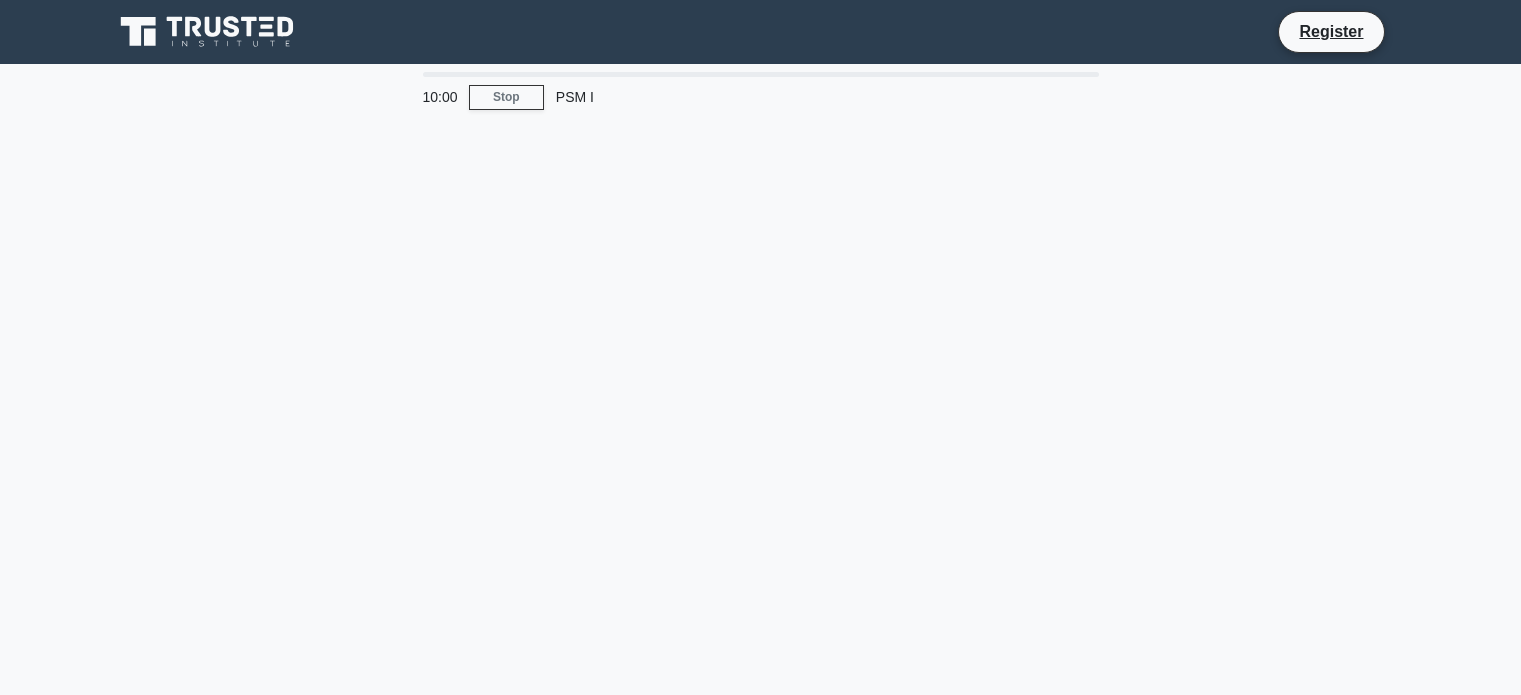 scroll, scrollTop: 0, scrollLeft: 0, axis: both 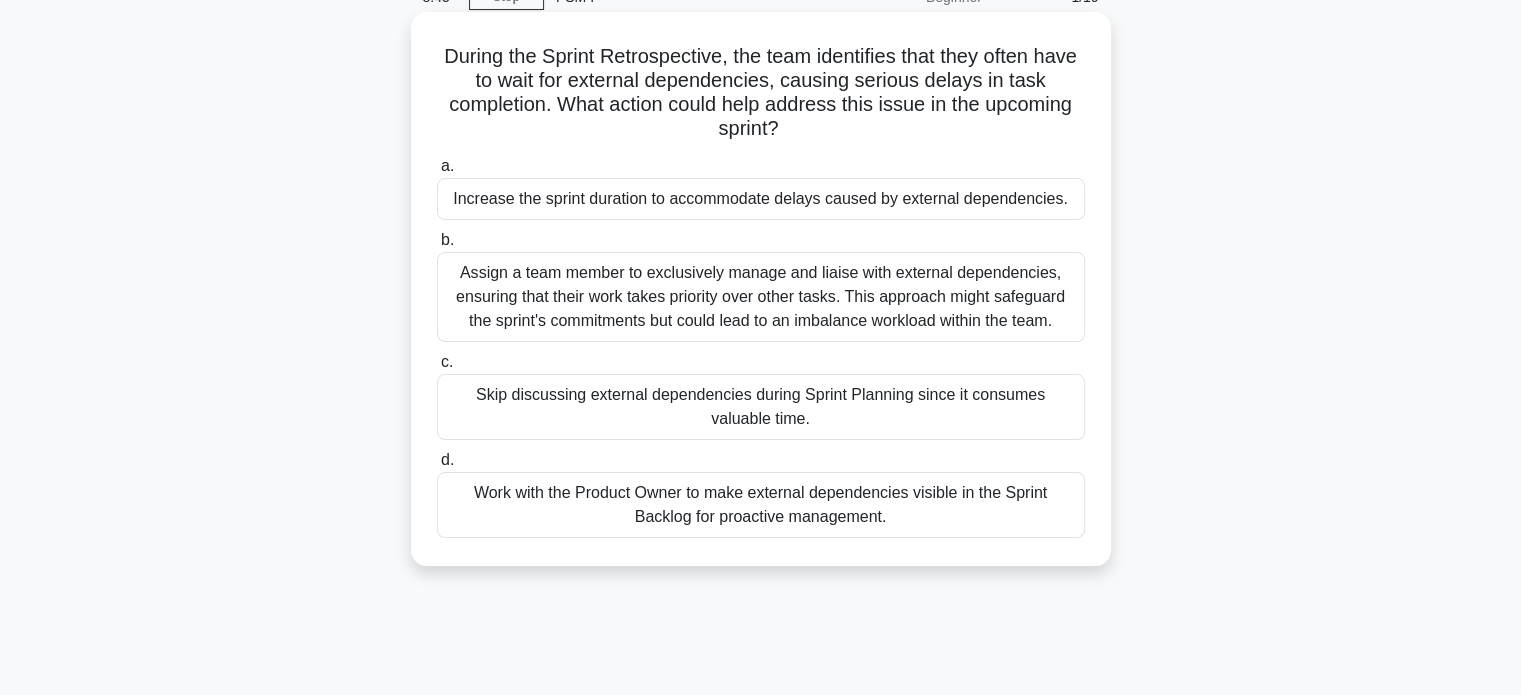 click on "Work with the Product Owner to make external dependencies visible in the Sprint Backlog for proactive management." at bounding box center (761, 505) 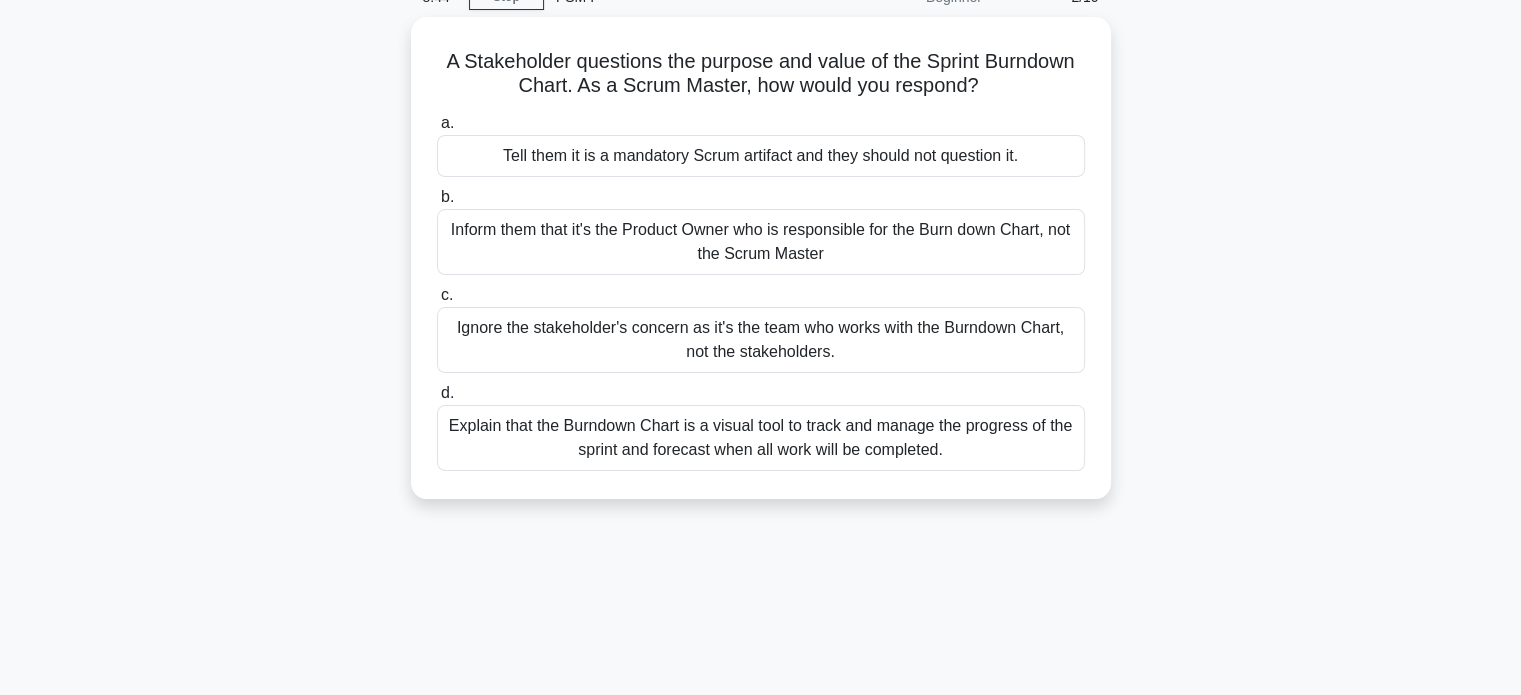 scroll, scrollTop: 0, scrollLeft: 0, axis: both 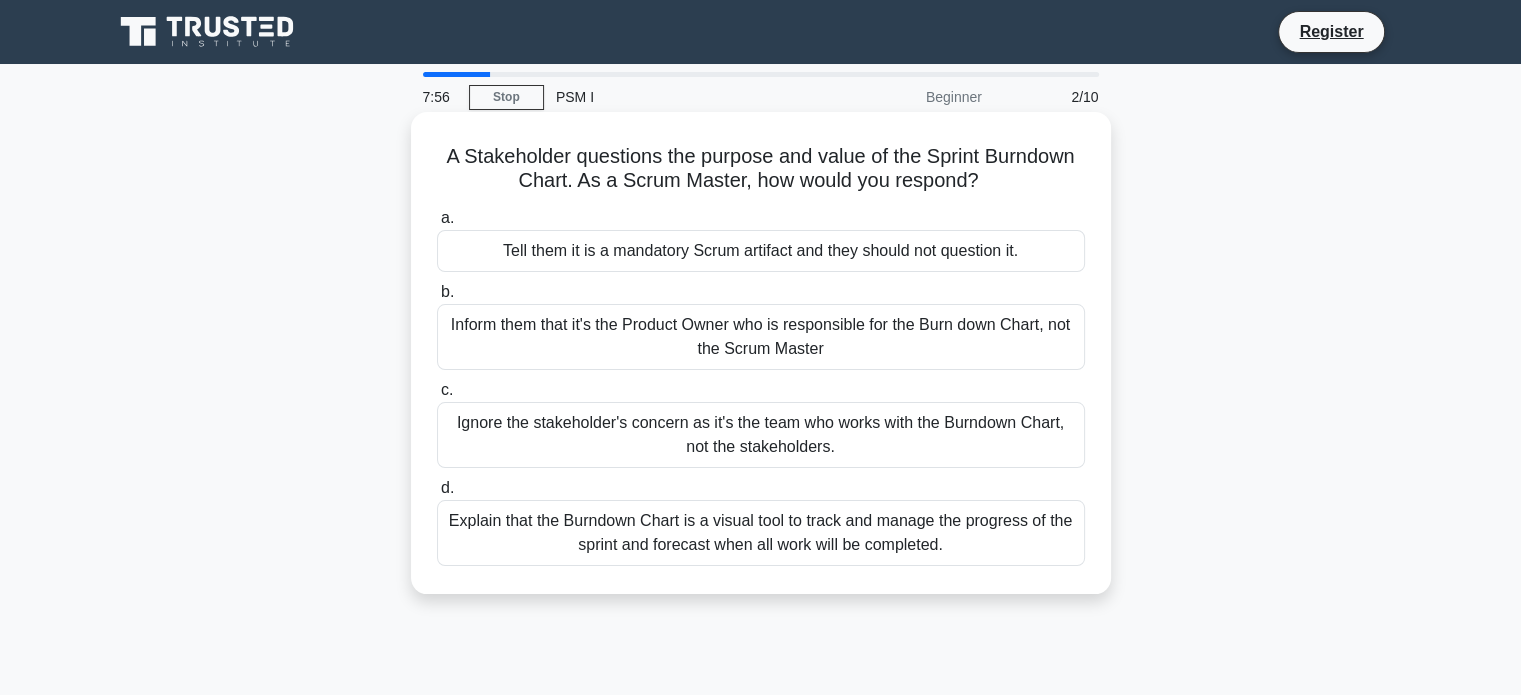 click on "Explain that the Burndown Chart is a visual tool to track and manage the progress of the sprint and forecast when all work will be completed." at bounding box center [761, 533] 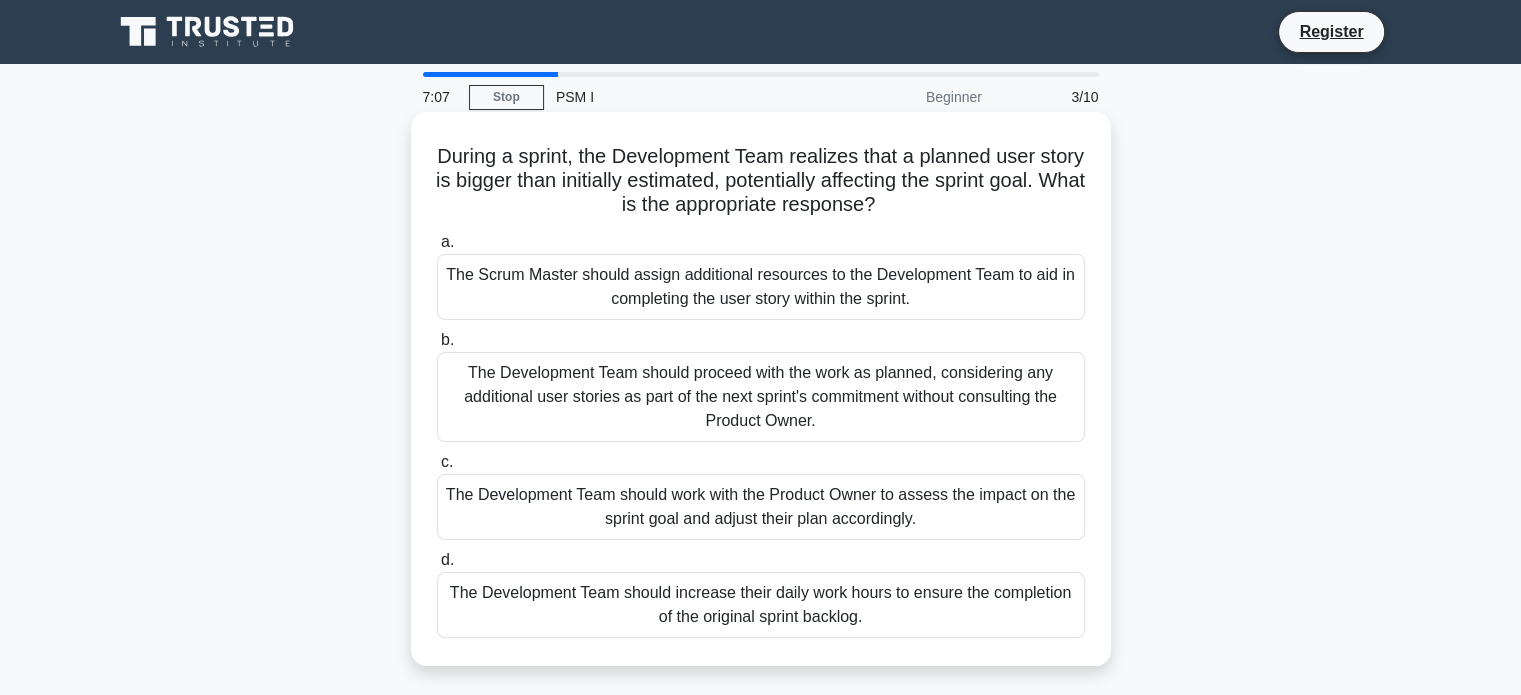 click on "The Development Team should proceed with the work as planned, considering any additional user stories as part of the next sprint's commitment without consulting the Product Owner." at bounding box center (761, 397) 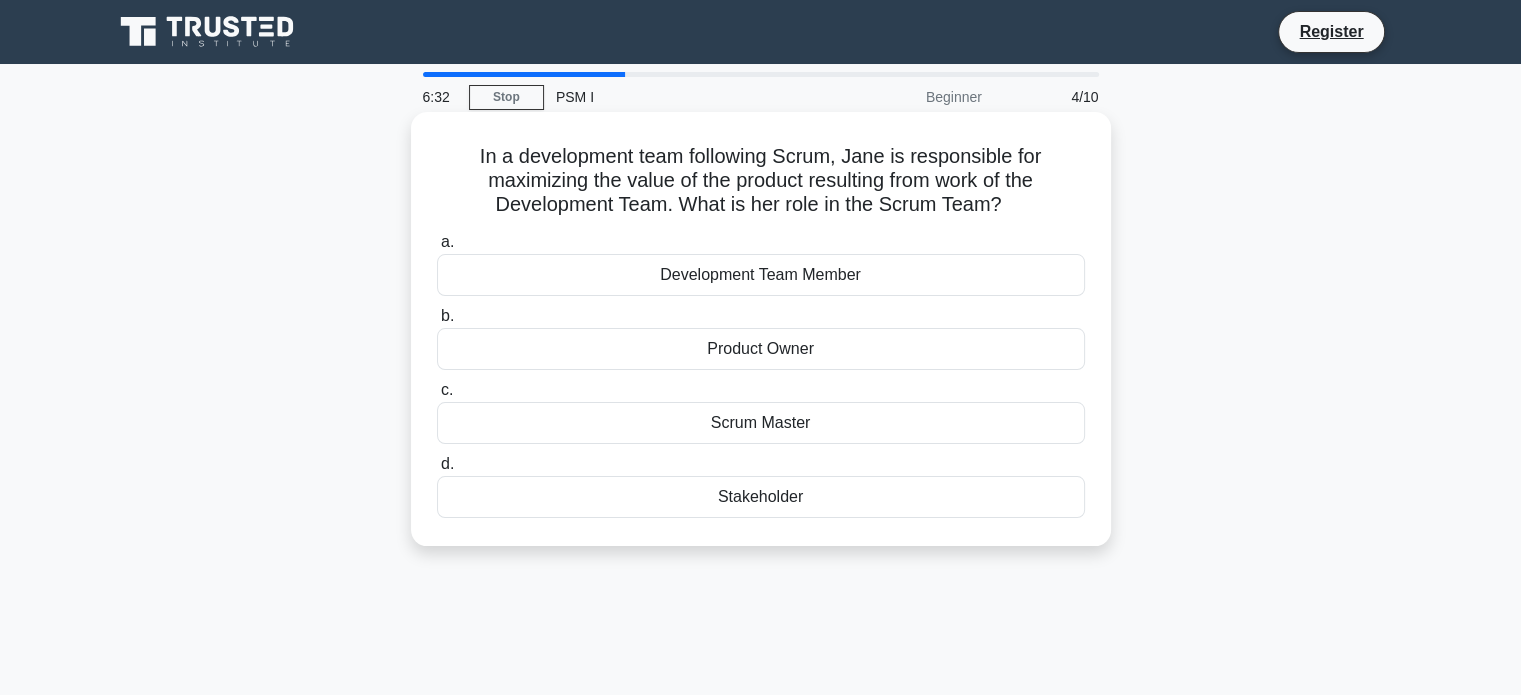 click on "Product Owner" at bounding box center [761, 349] 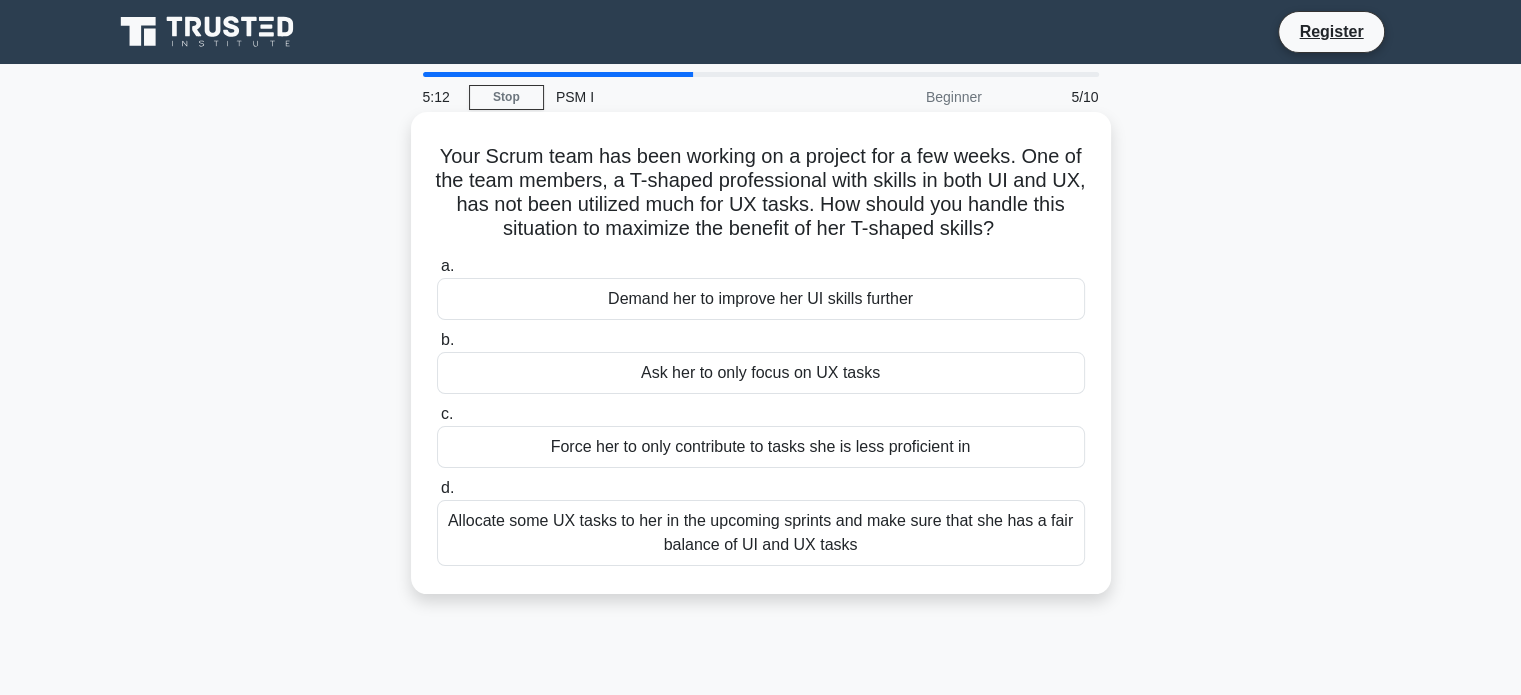 click on "Allocate some UX tasks to her in the upcoming sprints and make sure that she has a fair balance of UI and UX tasks" at bounding box center [761, 533] 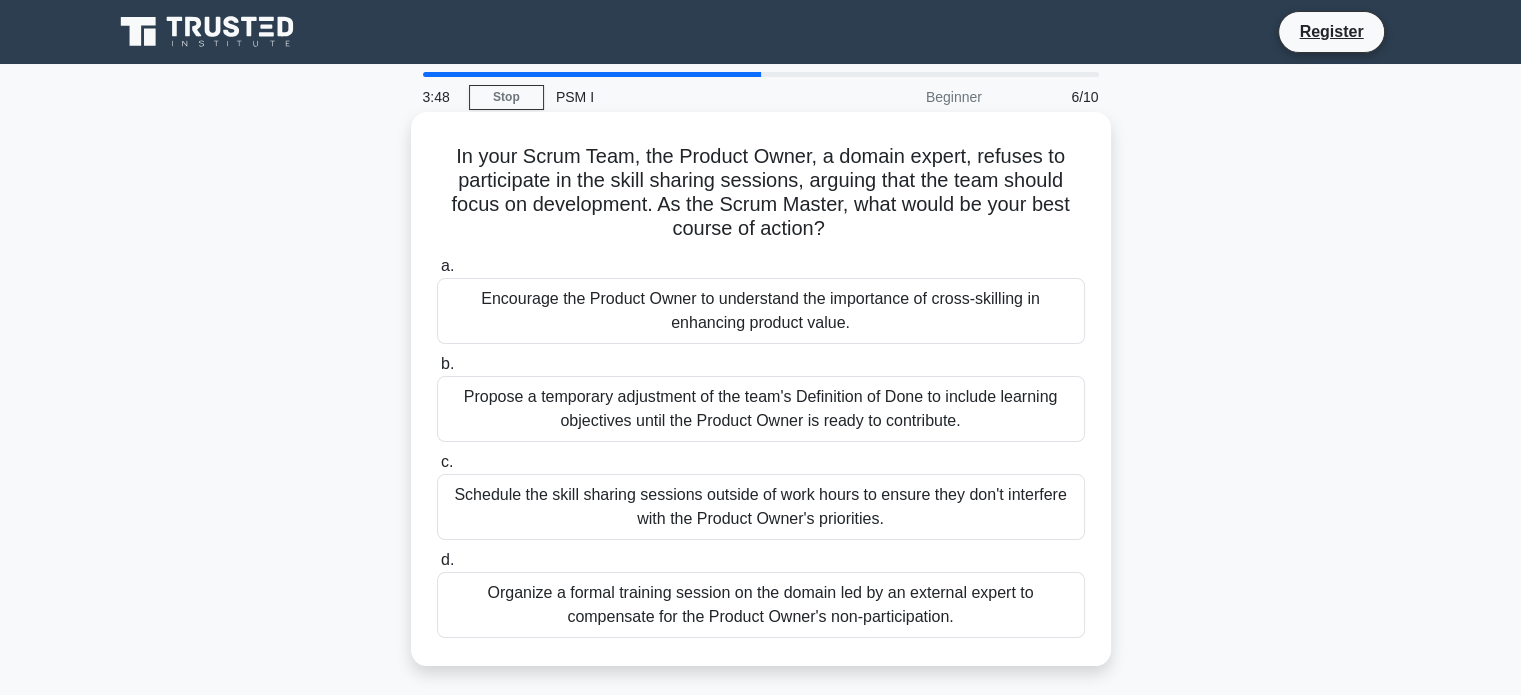 click on "Encourage the Product Owner to understand the importance of cross-skilling in enhancing product value." at bounding box center (761, 311) 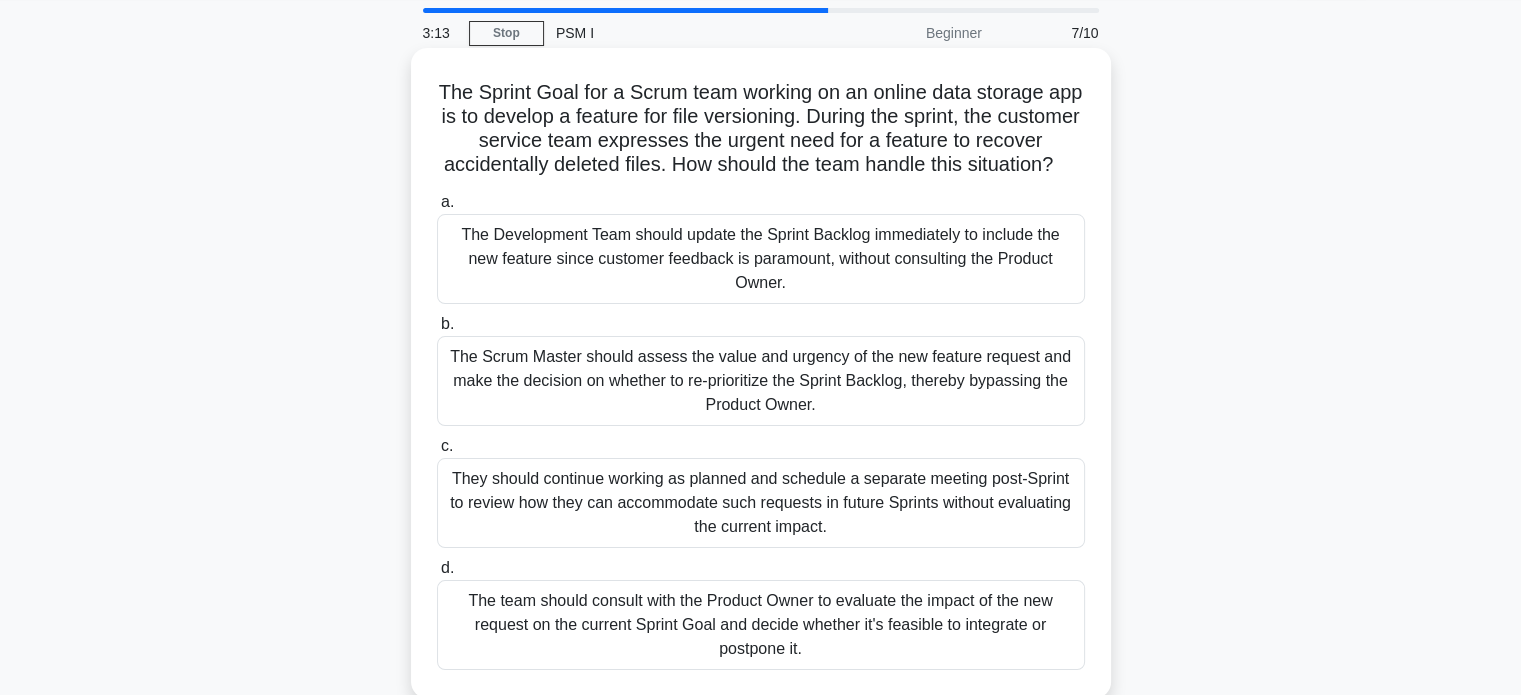 scroll, scrollTop: 100, scrollLeft: 0, axis: vertical 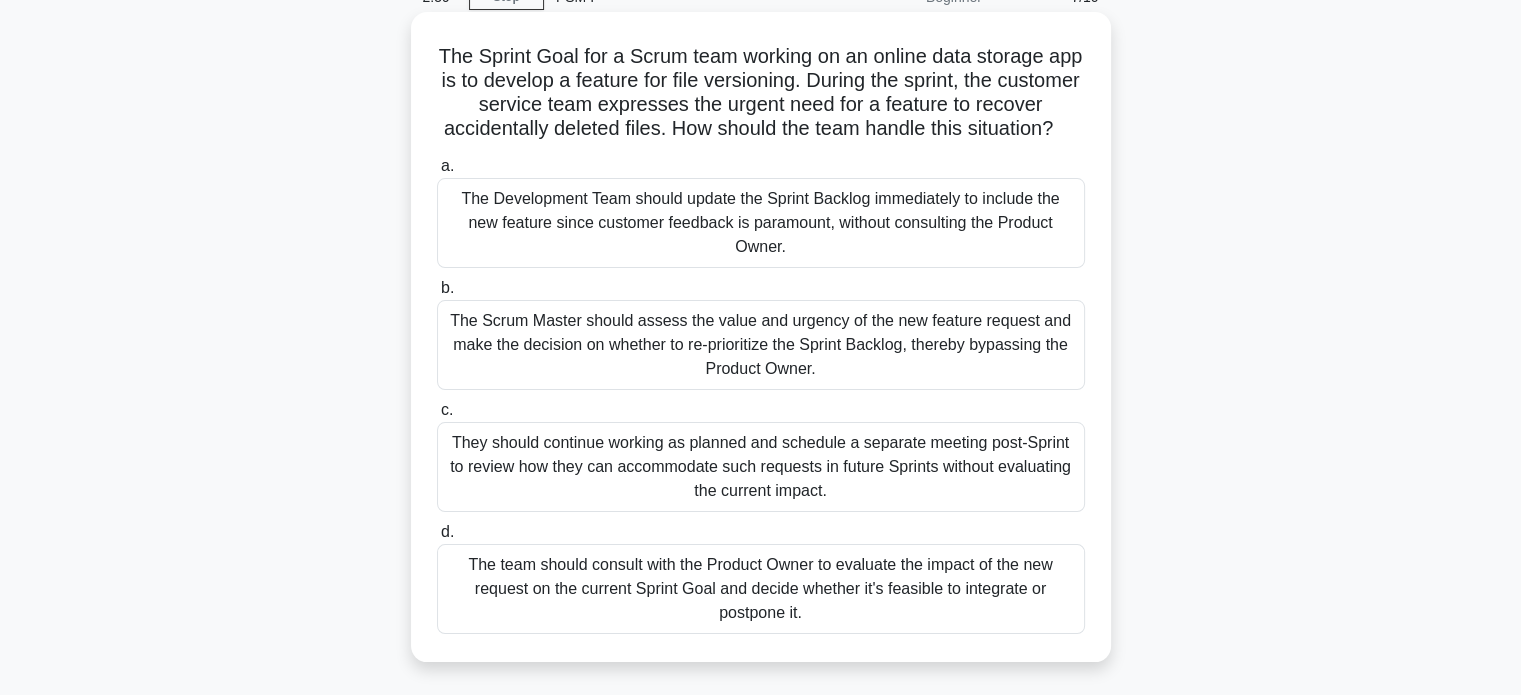 click on "The team should consult with the Product Owner to evaluate the impact of the new request on the current Sprint Goal and decide whether it's feasible to integrate or postpone it." at bounding box center (761, 589) 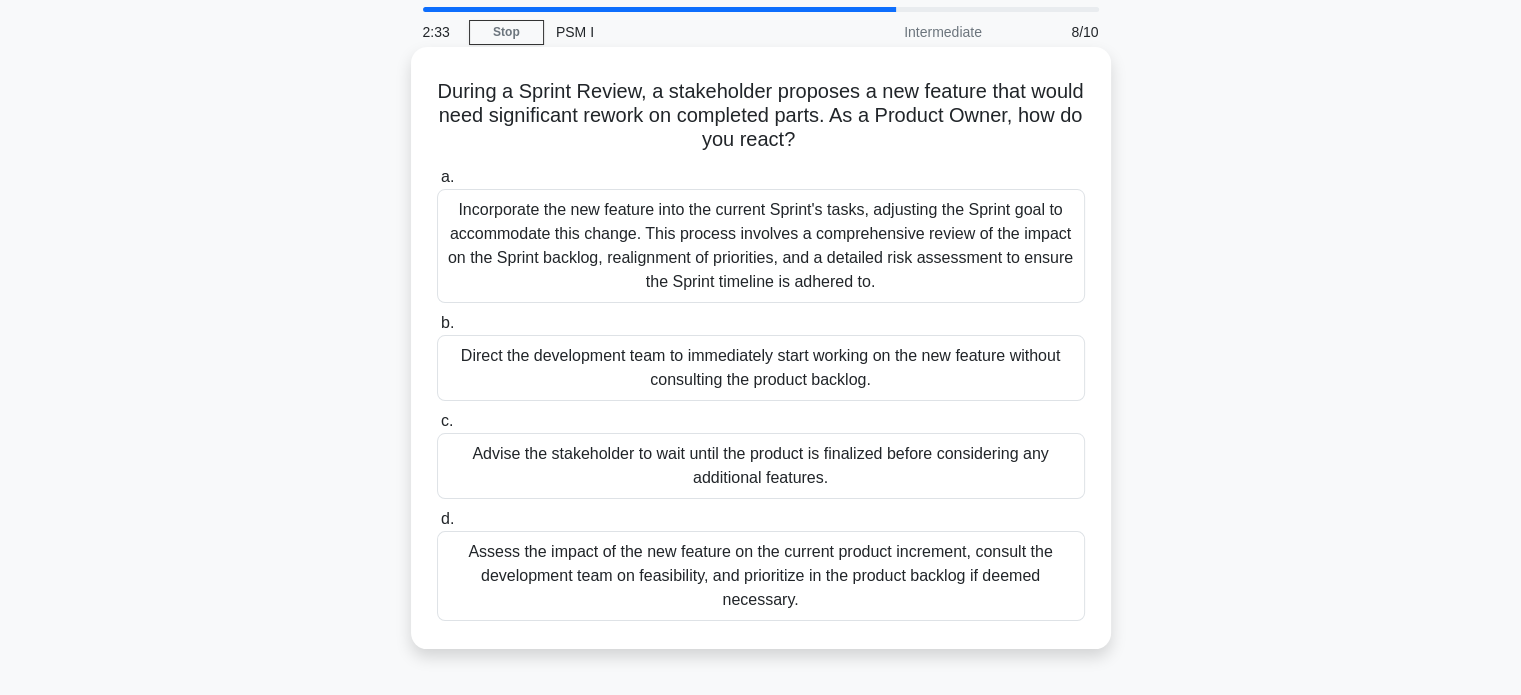 scroll, scrollTop: 100, scrollLeft: 0, axis: vertical 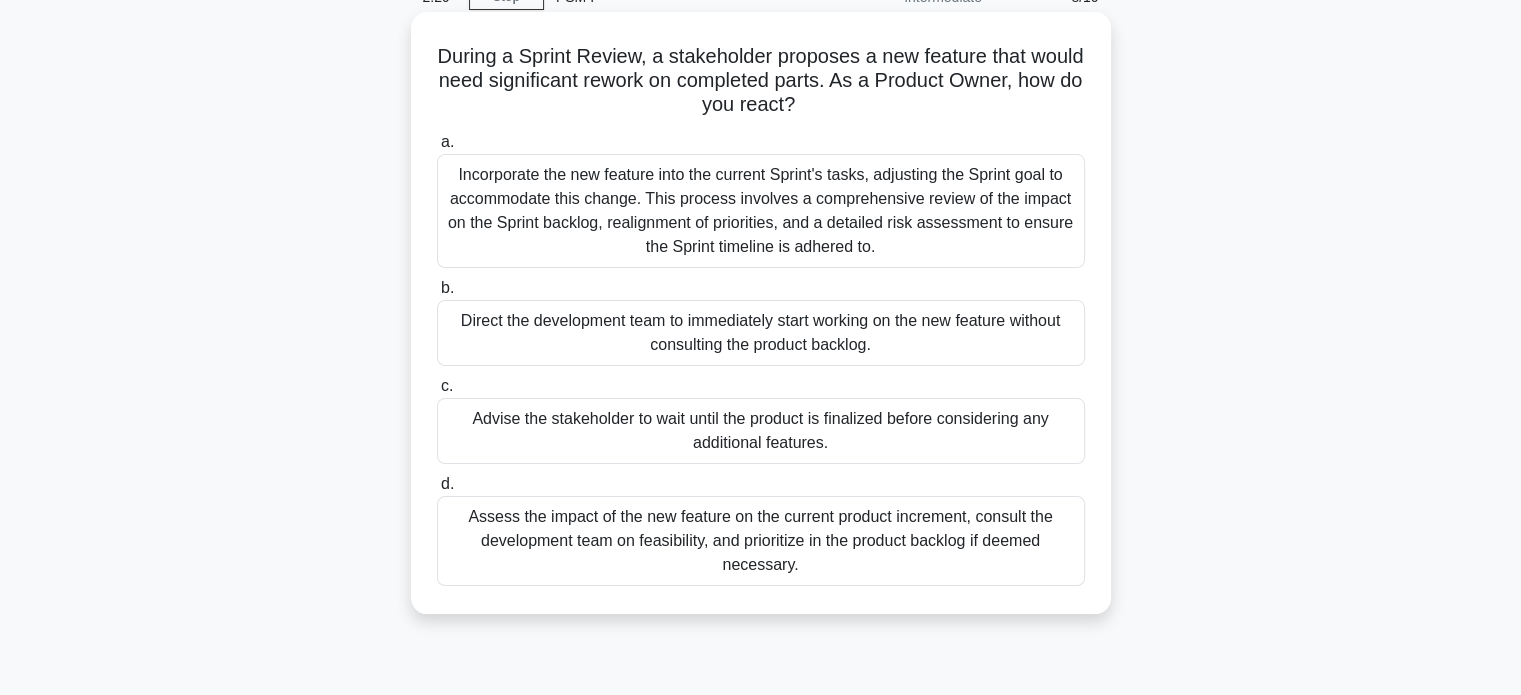 click on "Assess the impact of the new feature on the current product increment, consult the development team on feasibility, and prioritize in the product backlog if deemed necessary." at bounding box center [761, 541] 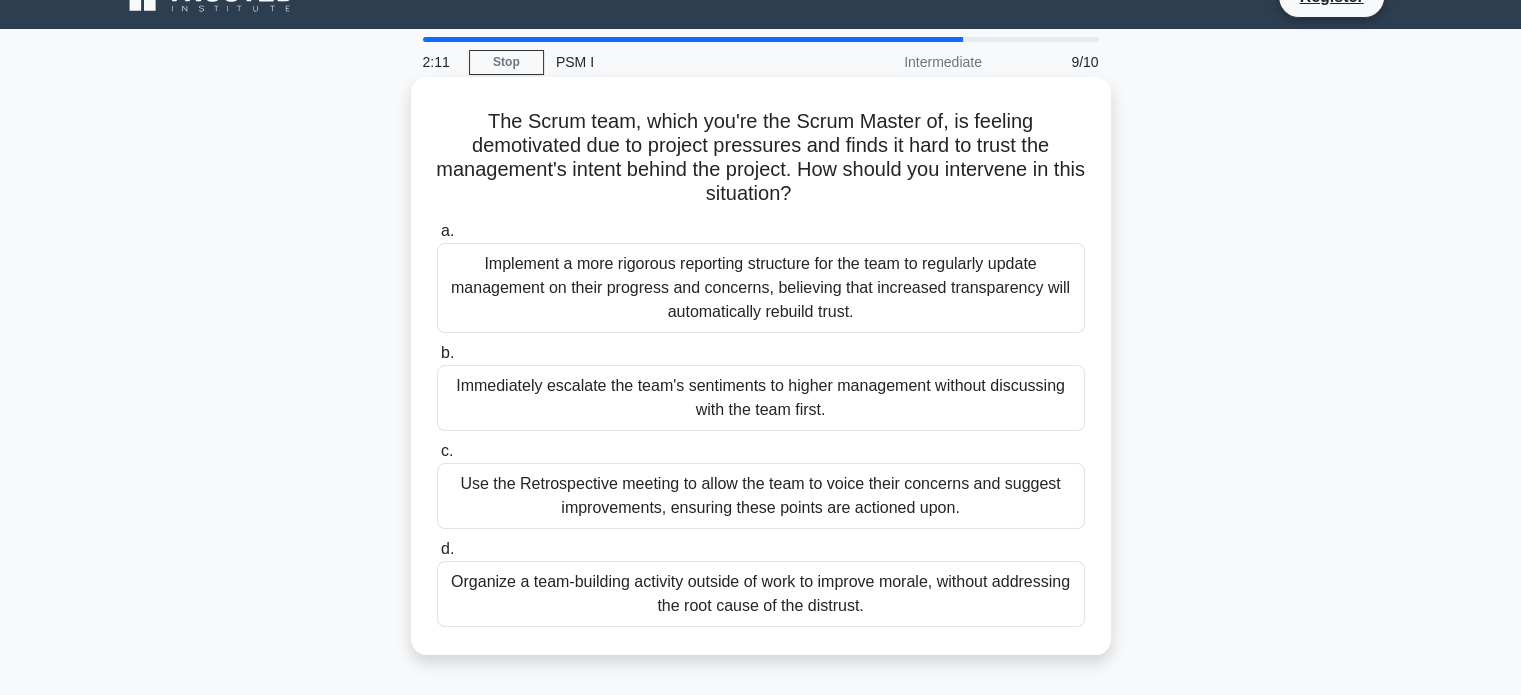 scroll, scrollTop: 0, scrollLeft: 0, axis: both 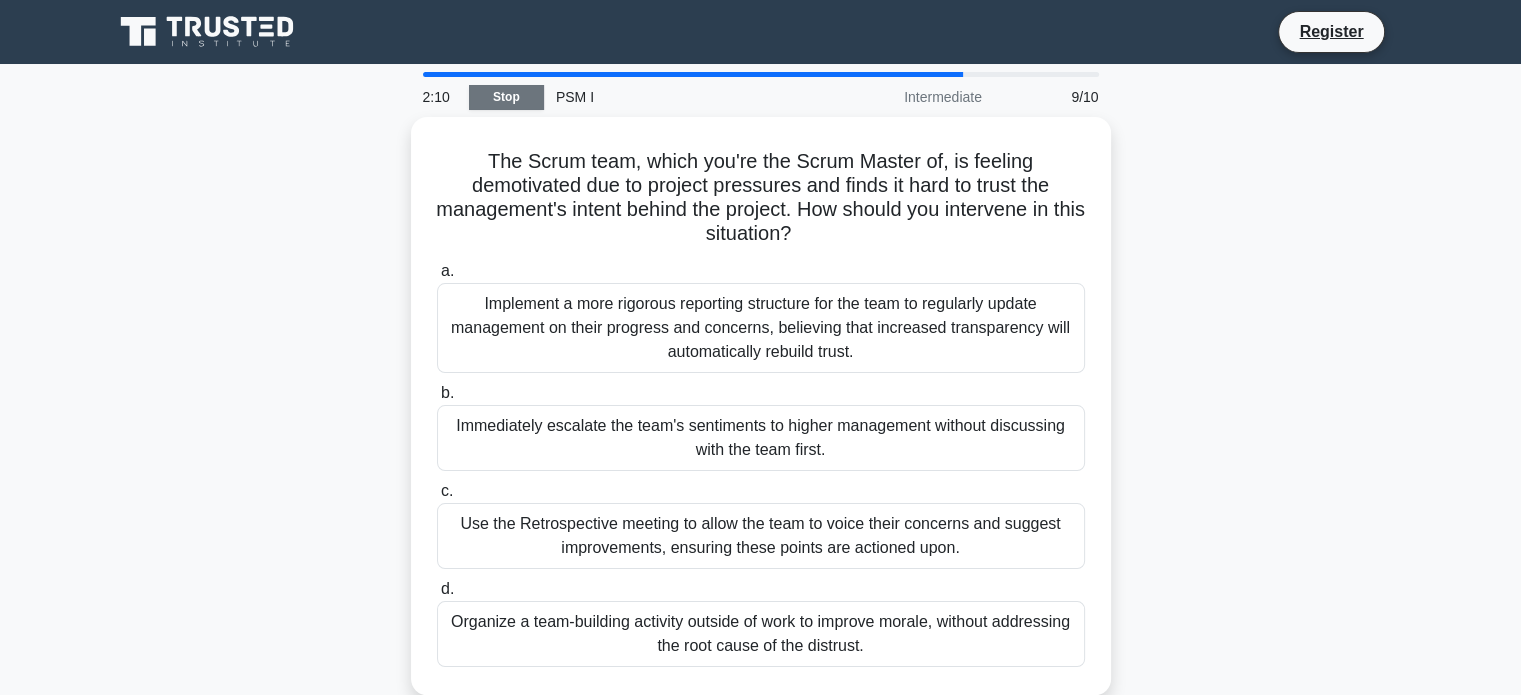 click on "Stop" at bounding box center (506, 97) 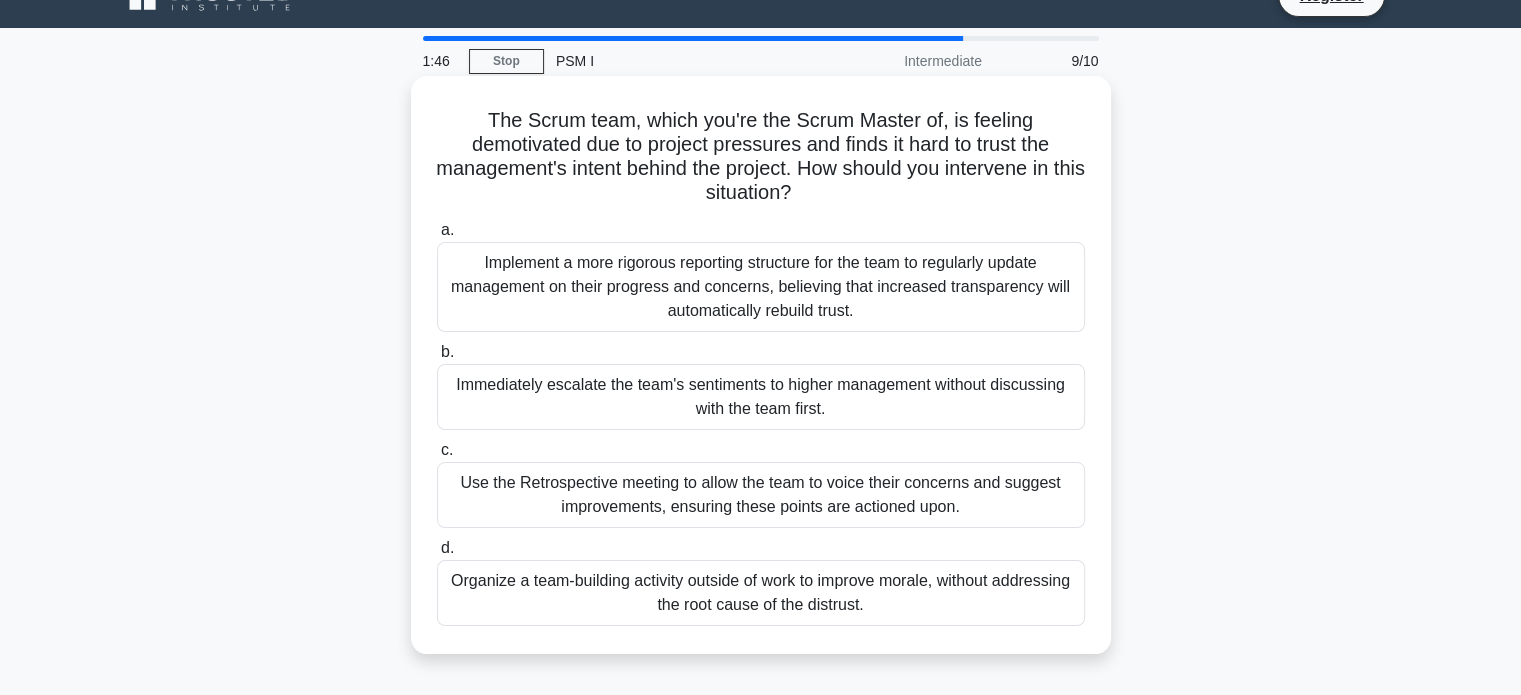 scroll, scrollTop: 100, scrollLeft: 0, axis: vertical 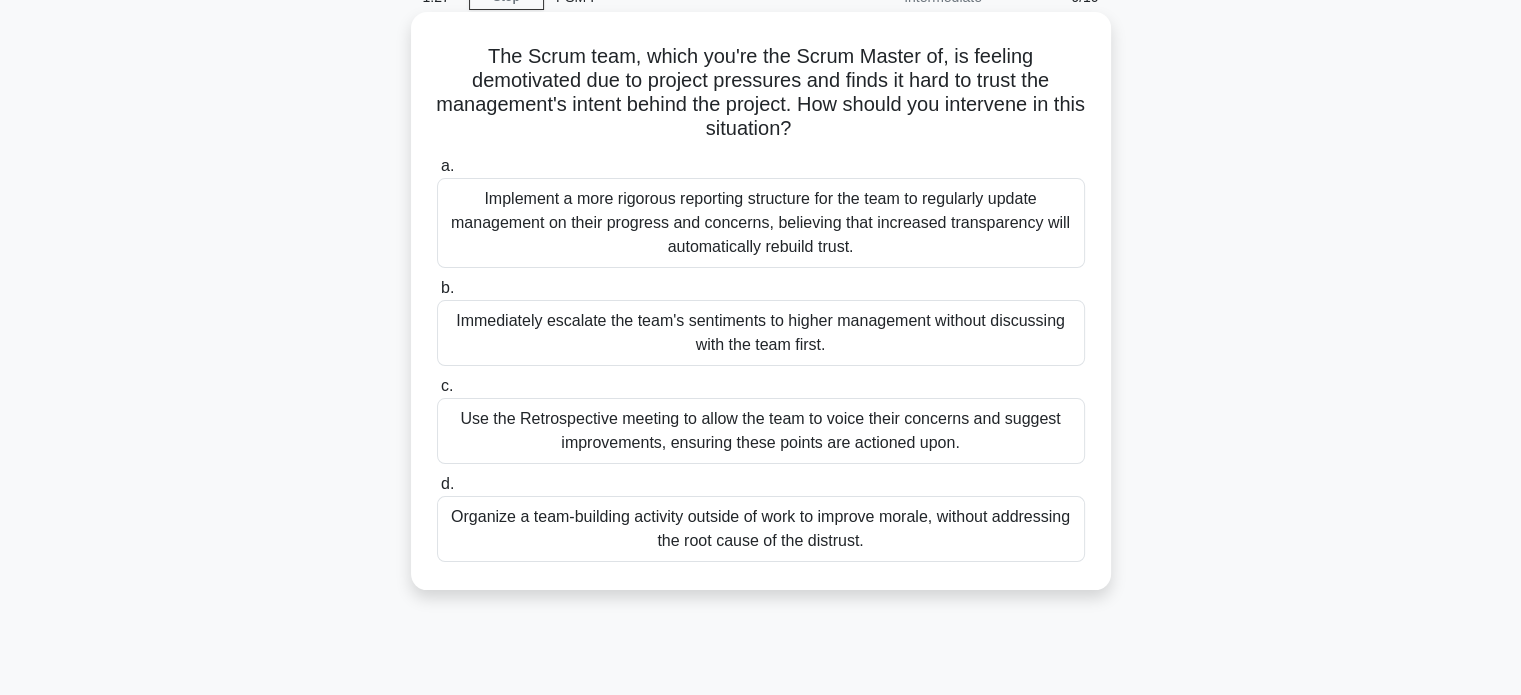 drag, startPoint x: 483, startPoint y: 58, endPoint x: 933, endPoint y: 135, distance: 456.54025 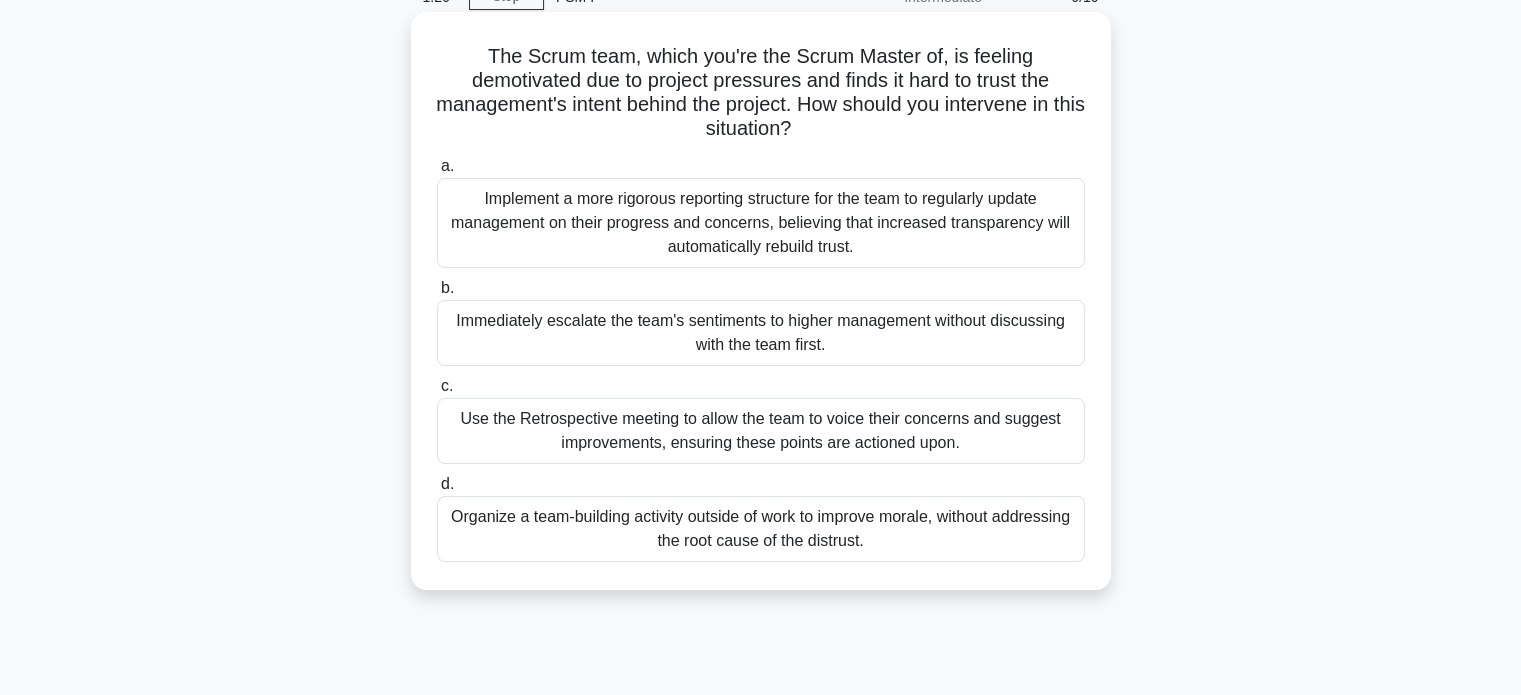 copy on "The Scrum team, which you're the Scrum Master of, is feeling demotivated due to project pressures and finds it hard to trust the management's intent behind the project. How should you intervene in this situation?" 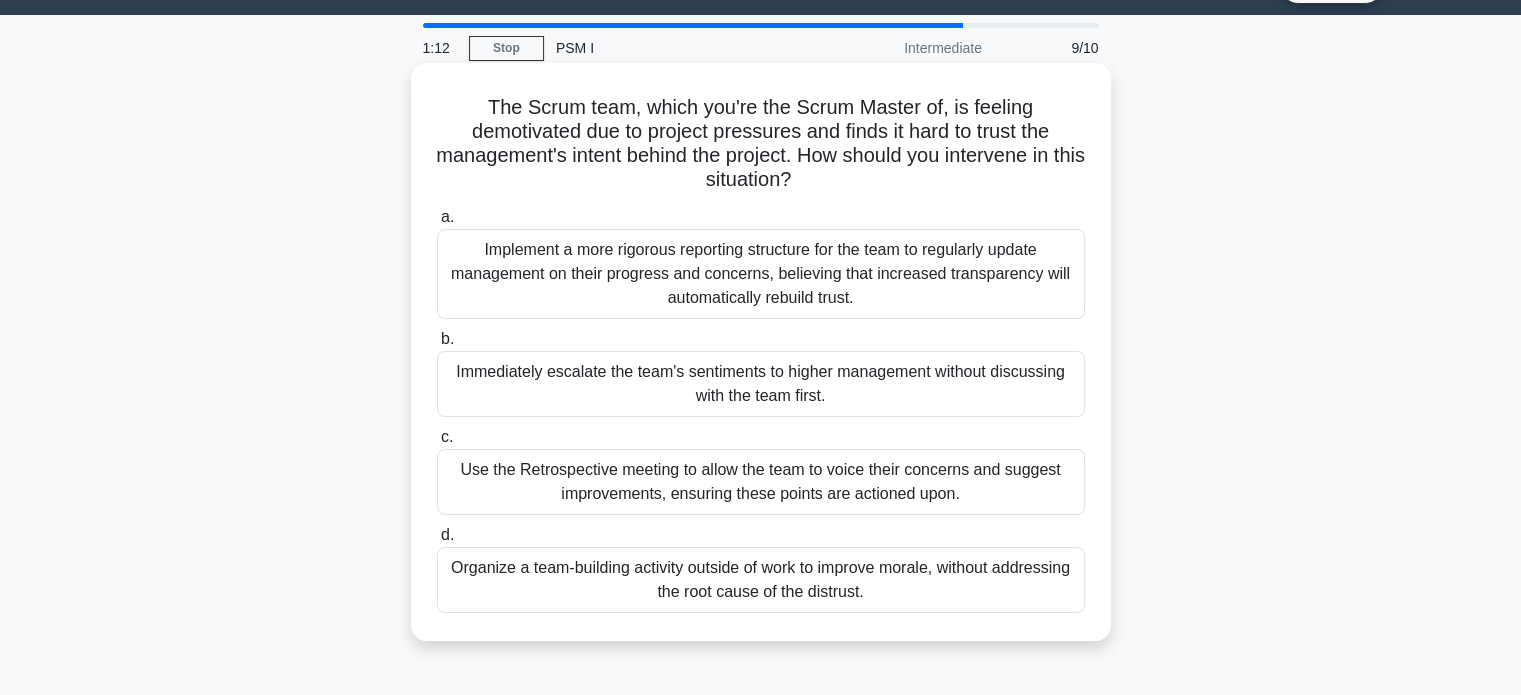 scroll, scrollTop: 0, scrollLeft: 0, axis: both 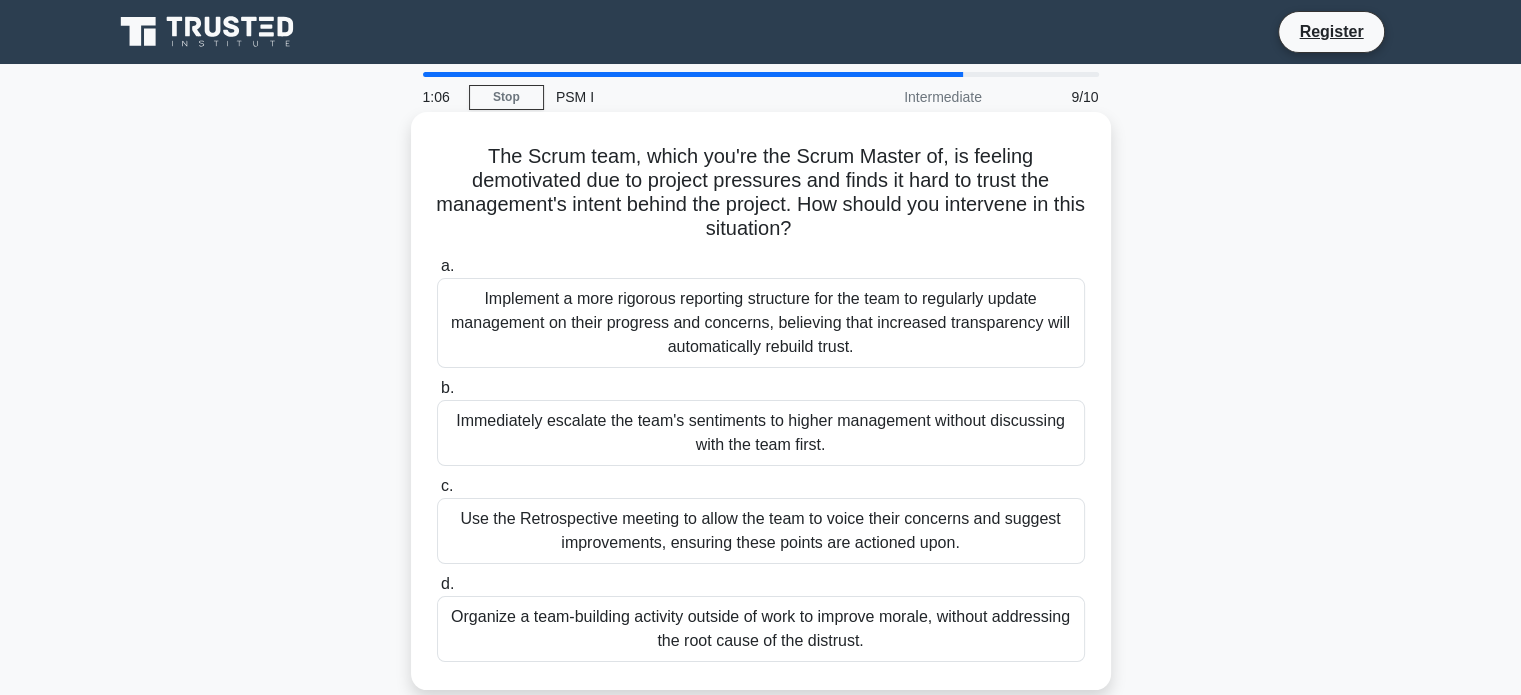 click on "Use the Retrospective meeting to allow the team to voice their concerns and suggest improvements, ensuring these points are actioned upon." at bounding box center [761, 531] 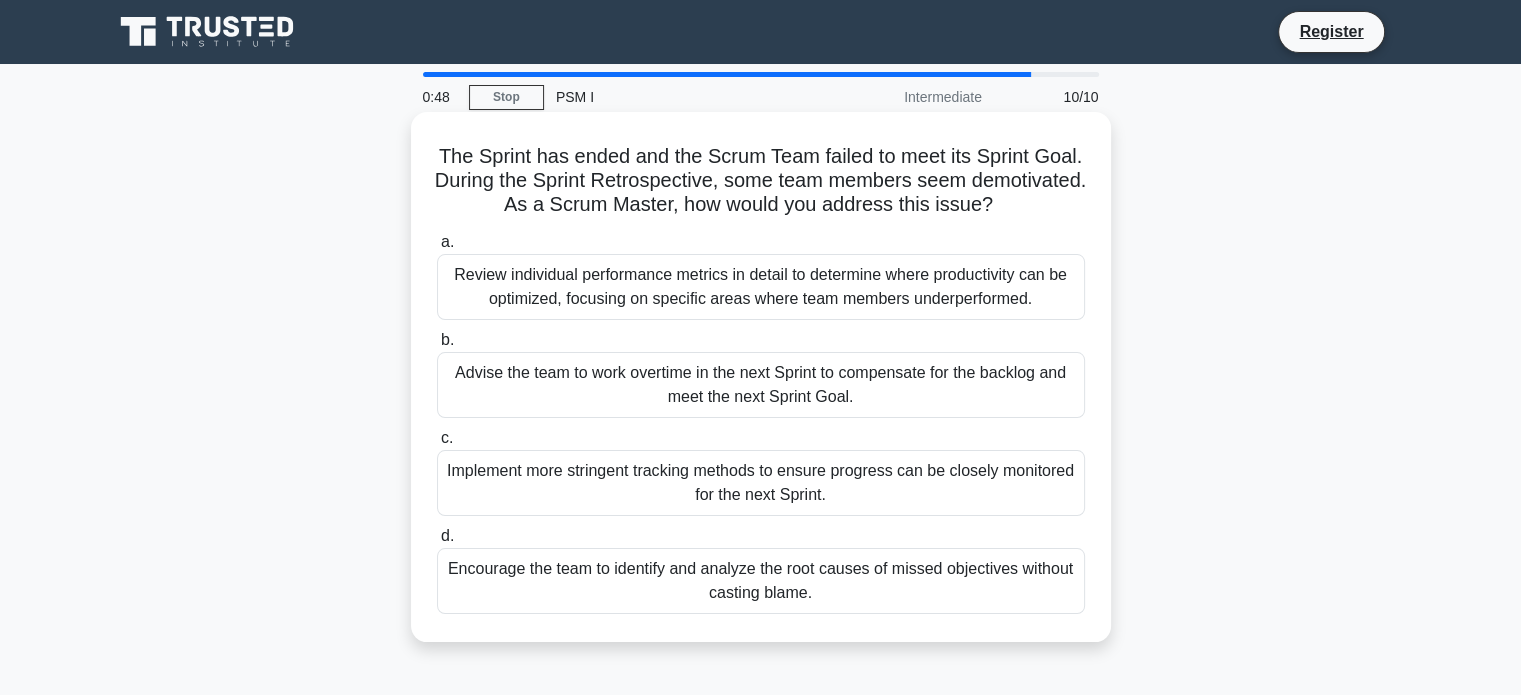 click on "Advise the team to work overtime in the next Sprint to compensate for the backlog and meet the next Sprint Goal." at bounding box center [761, 385] 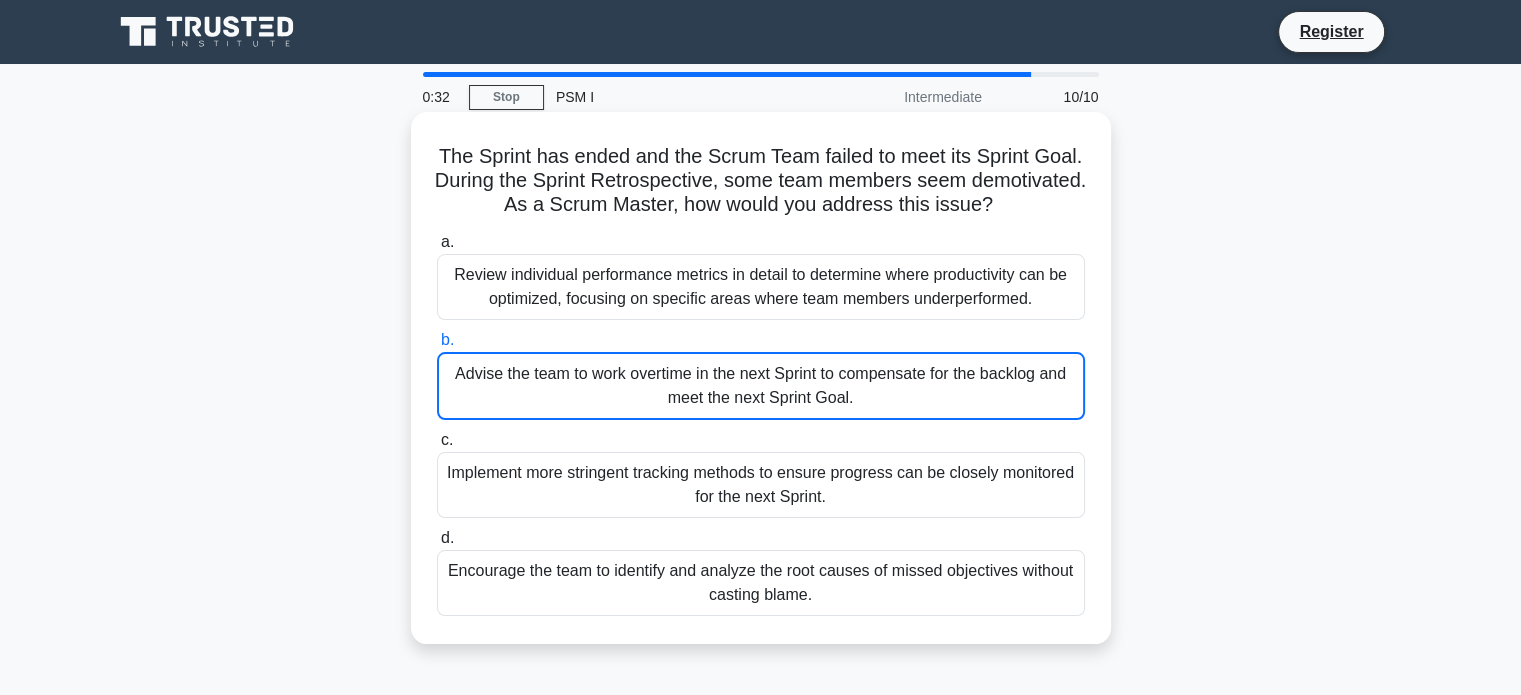 drag, startPoint x: 732, startPoint y: 575, endPoint x: 746, endPoint y: 583, distance: 16.124516 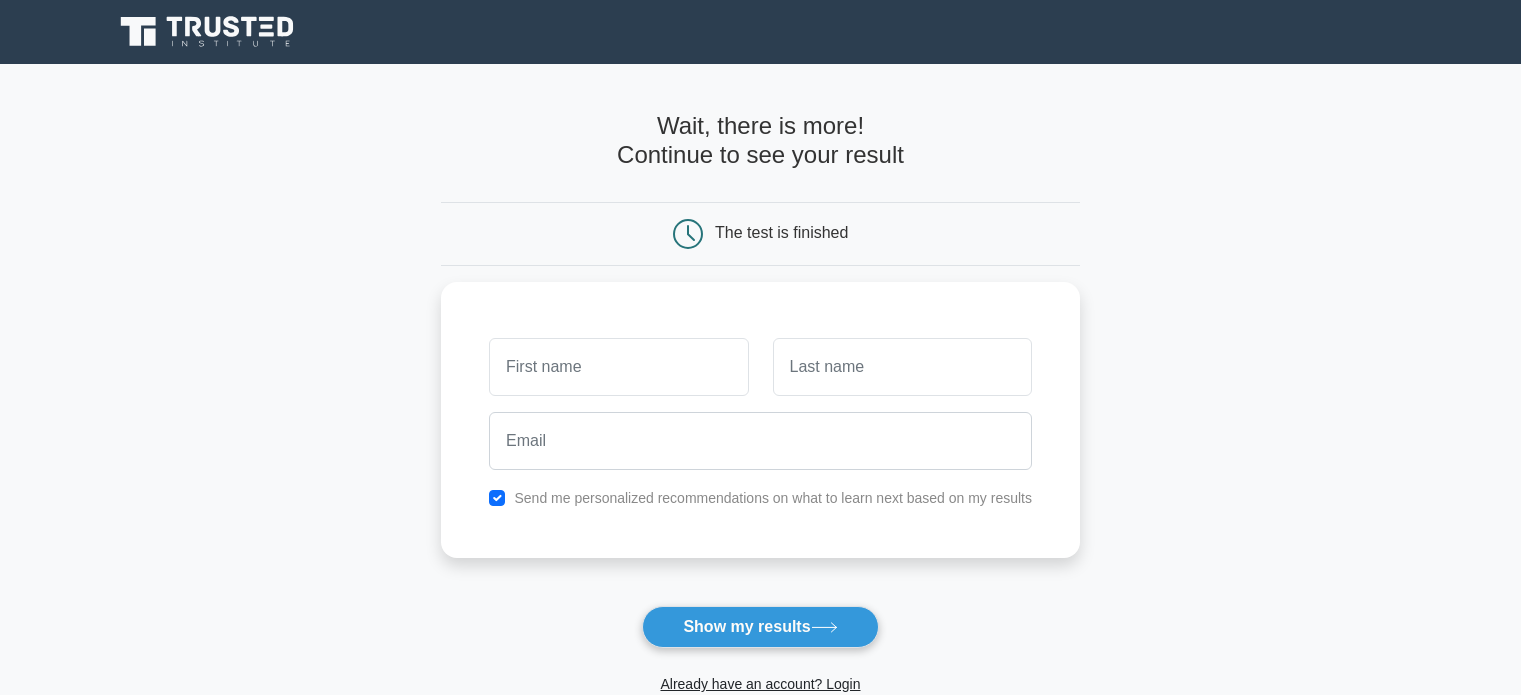 scroll, scrollTop: 0, scrollLeft: 0, axis: both 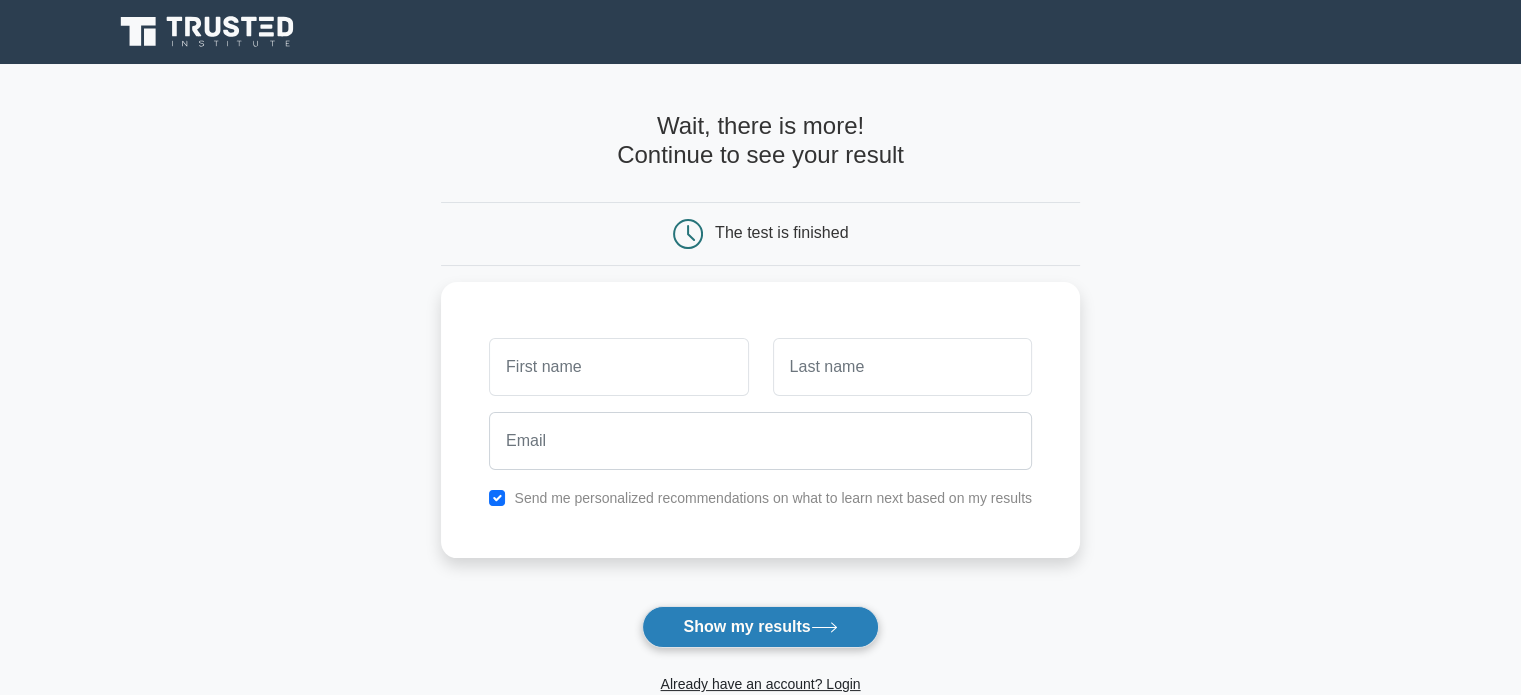 click on "Show my results" at bounding box center [760, 627] 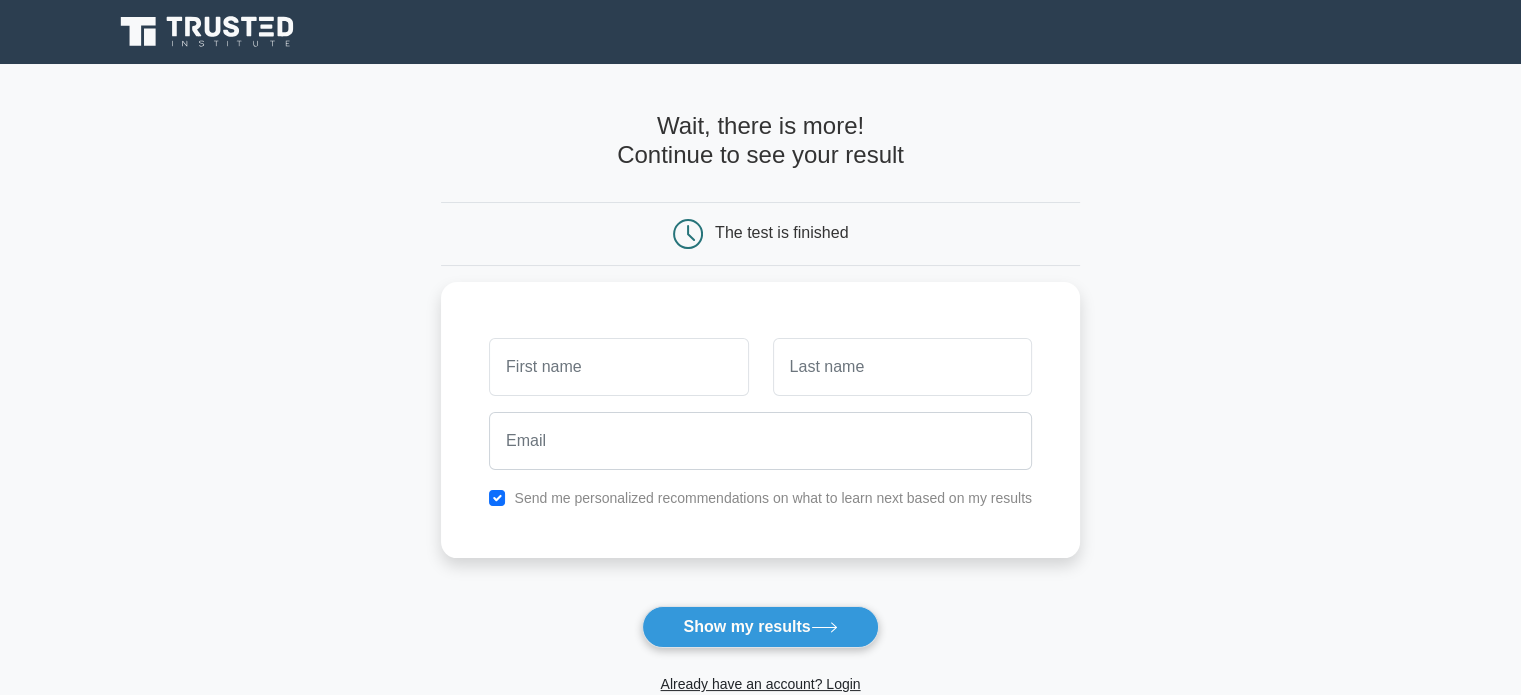 click on "The test is finished" at bounding box center [781, 232] 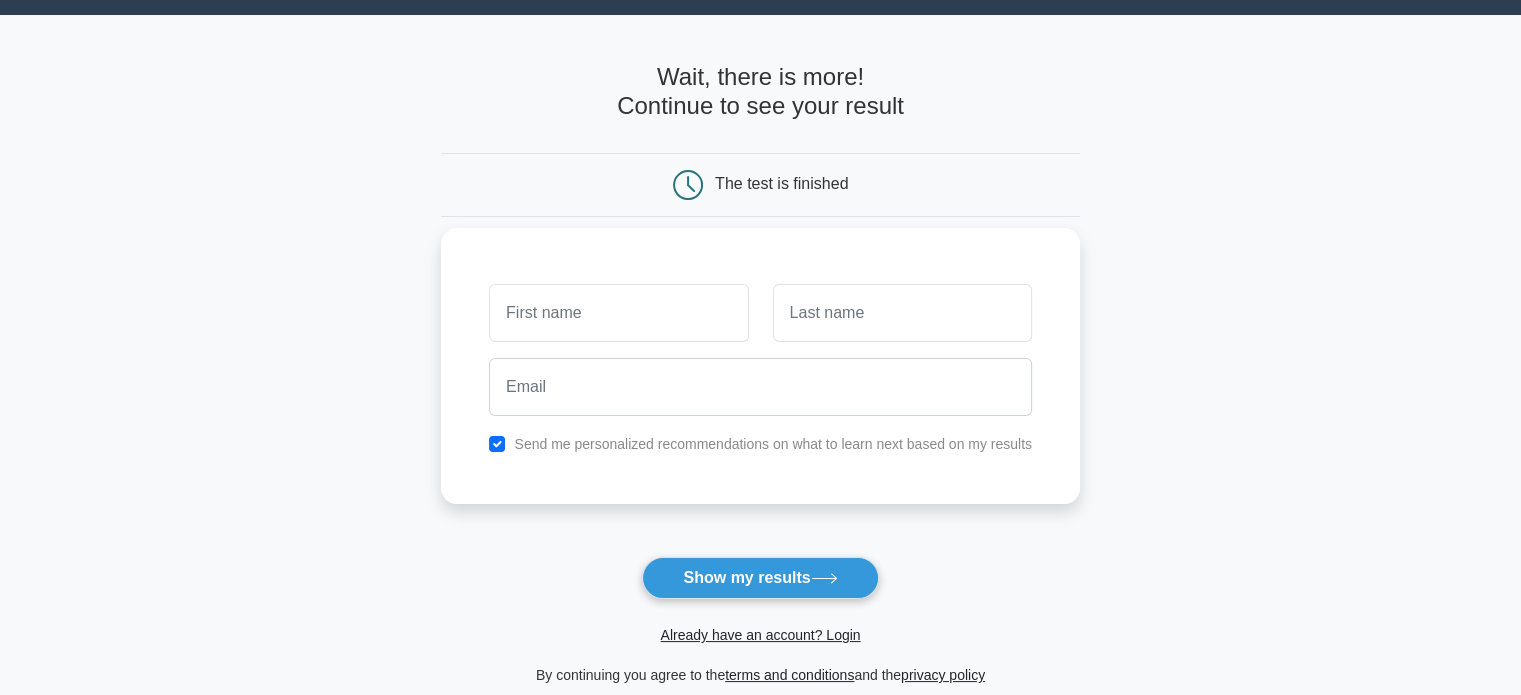scroll, scrollTop: 0, scrollLeft: 0, axis: both 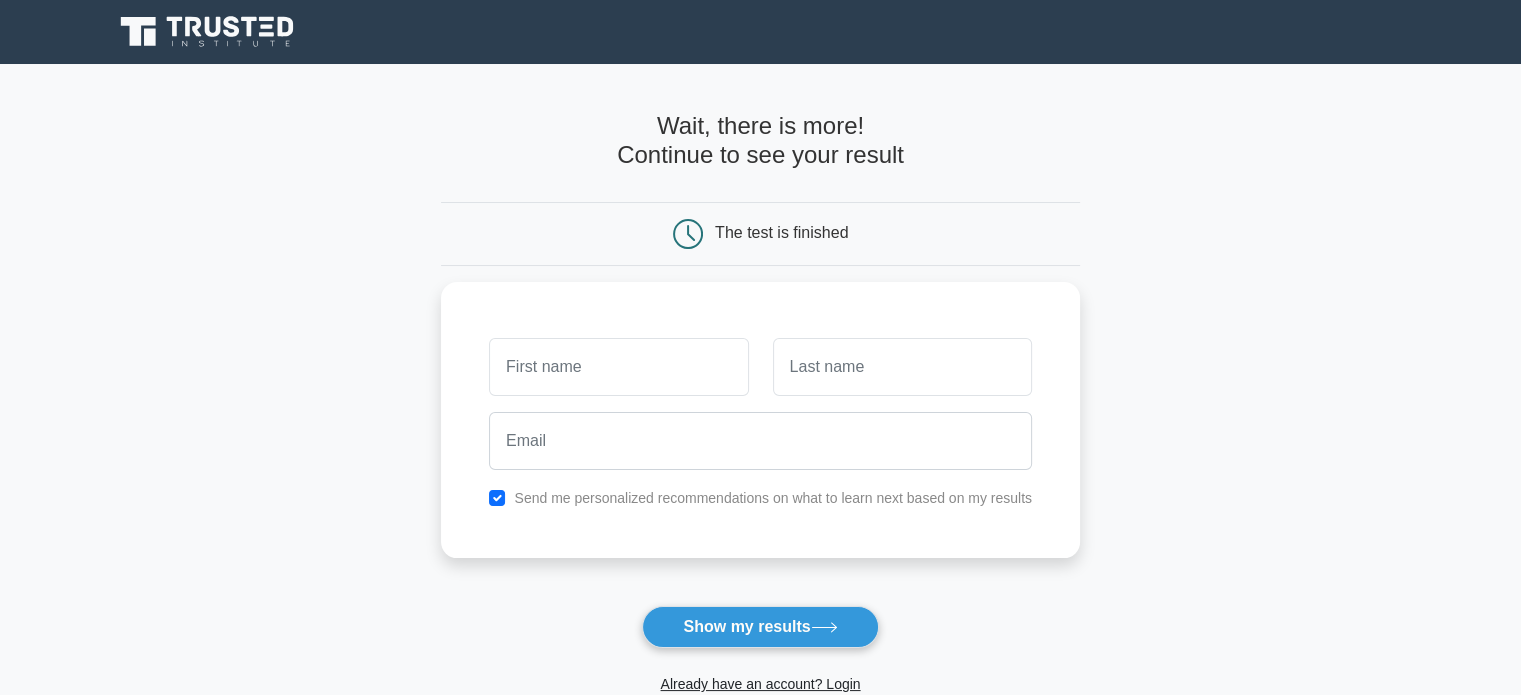 click on "Wait, there is more! Continue to see your result" at bounding box center (760, 141) 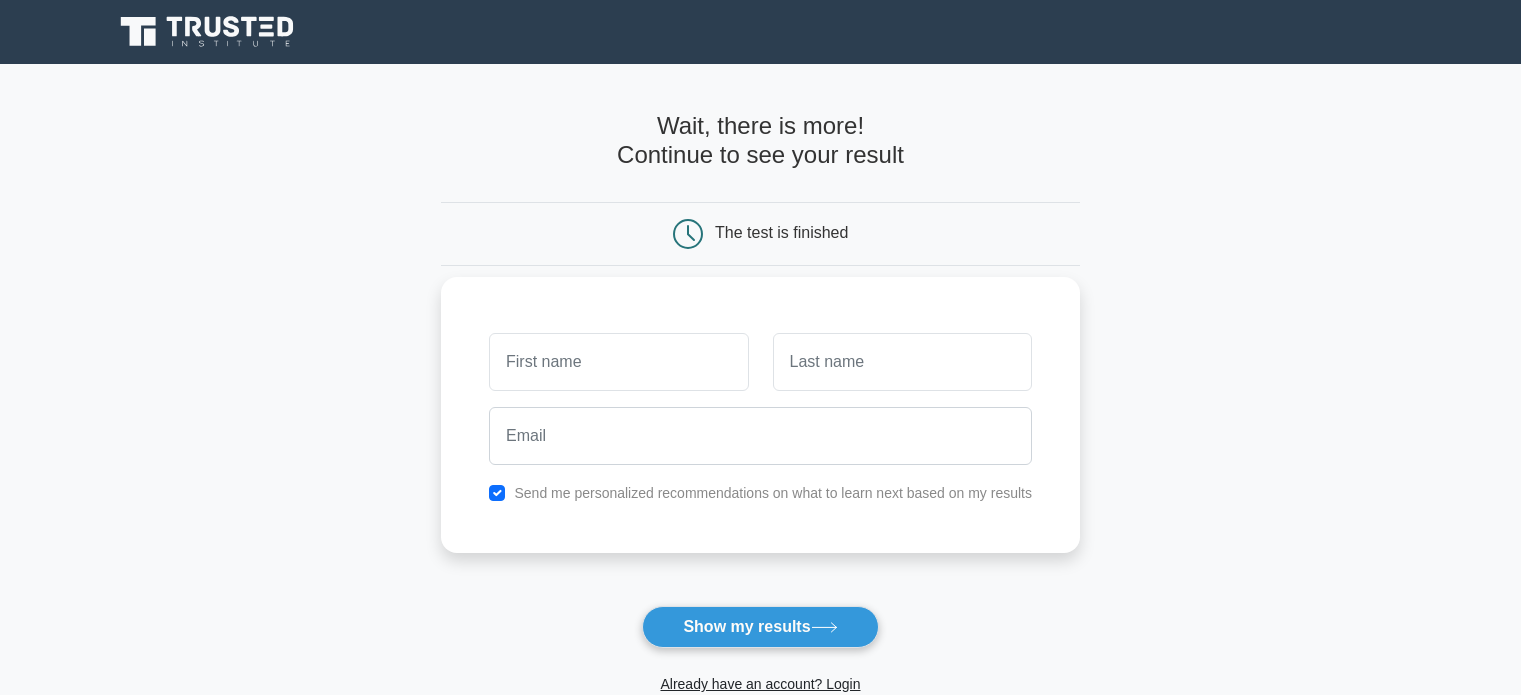 scroll, scrollTop: 0, scrollLeft: 0, axis: both 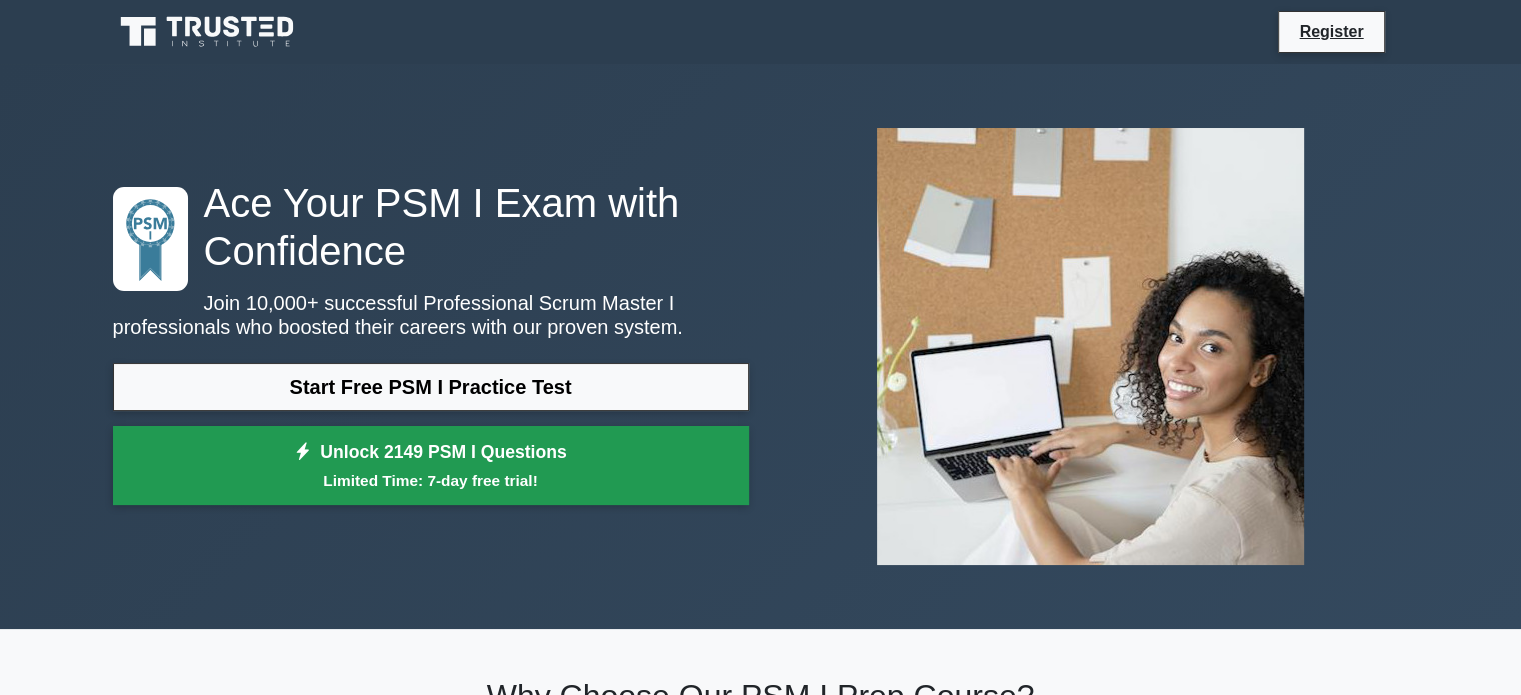 click on "Unlock 2149 PSM I Questions
Limited Time: 7-day free trial!" at bounding box center (431, 466) 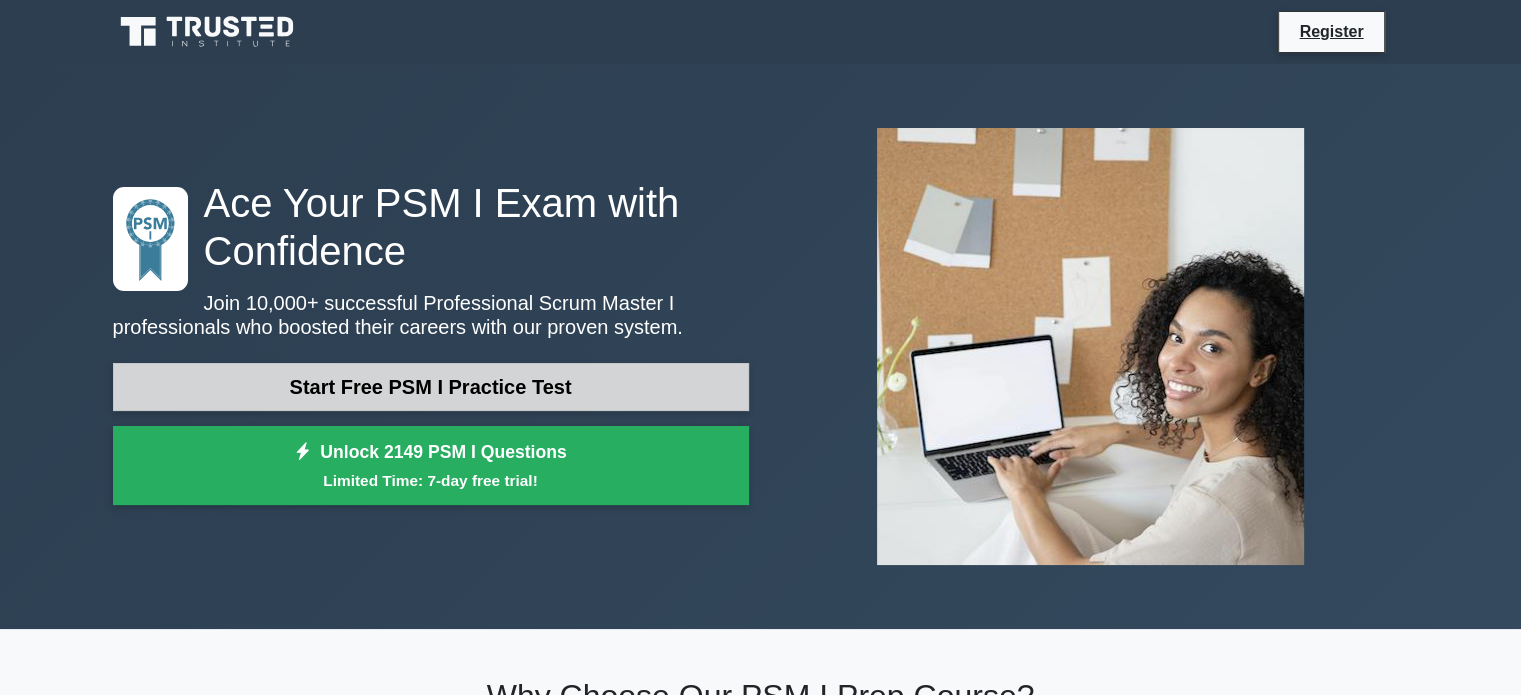click on "Start Free PSM I Practice Test" at bounding box center [431, 387] 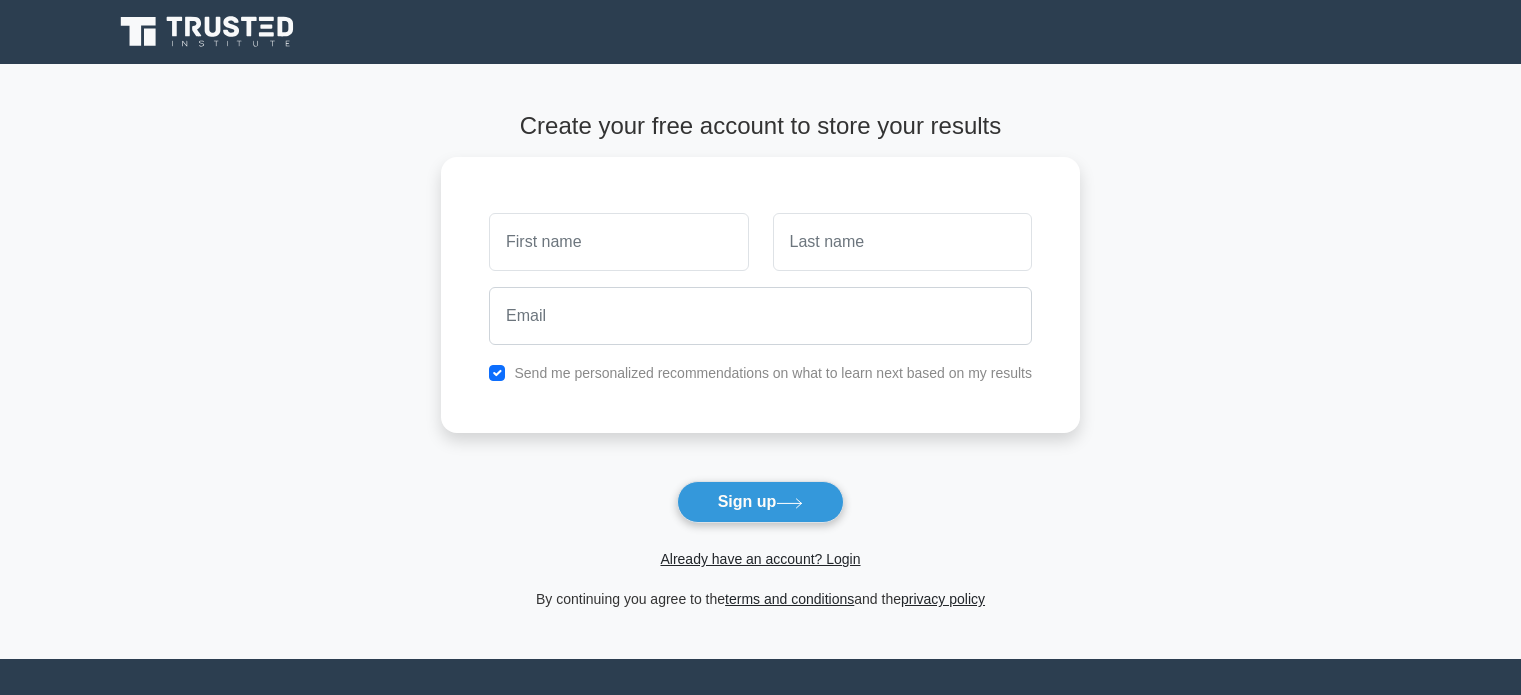 scroll, scrollTop: 0, scrollLeft: 0, axis: both 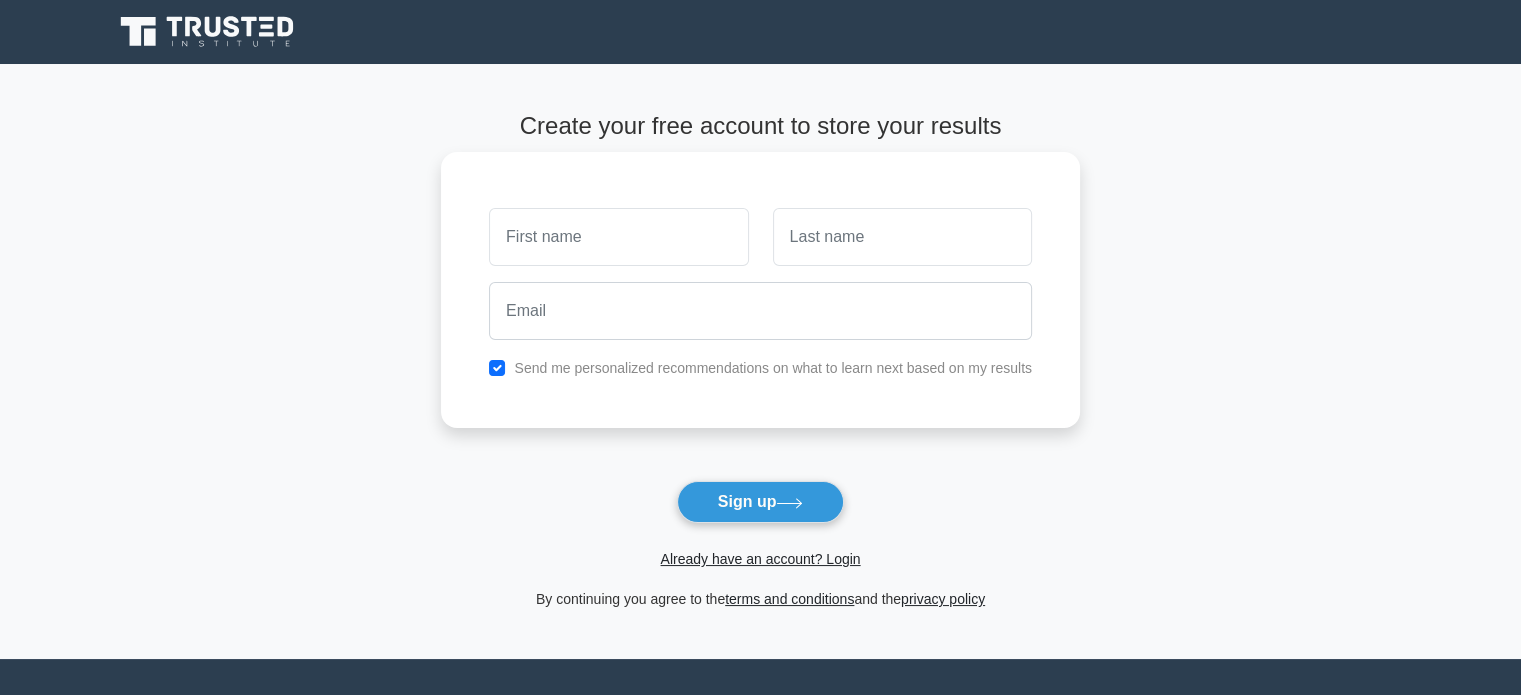 click at bounding box center (618, 237) 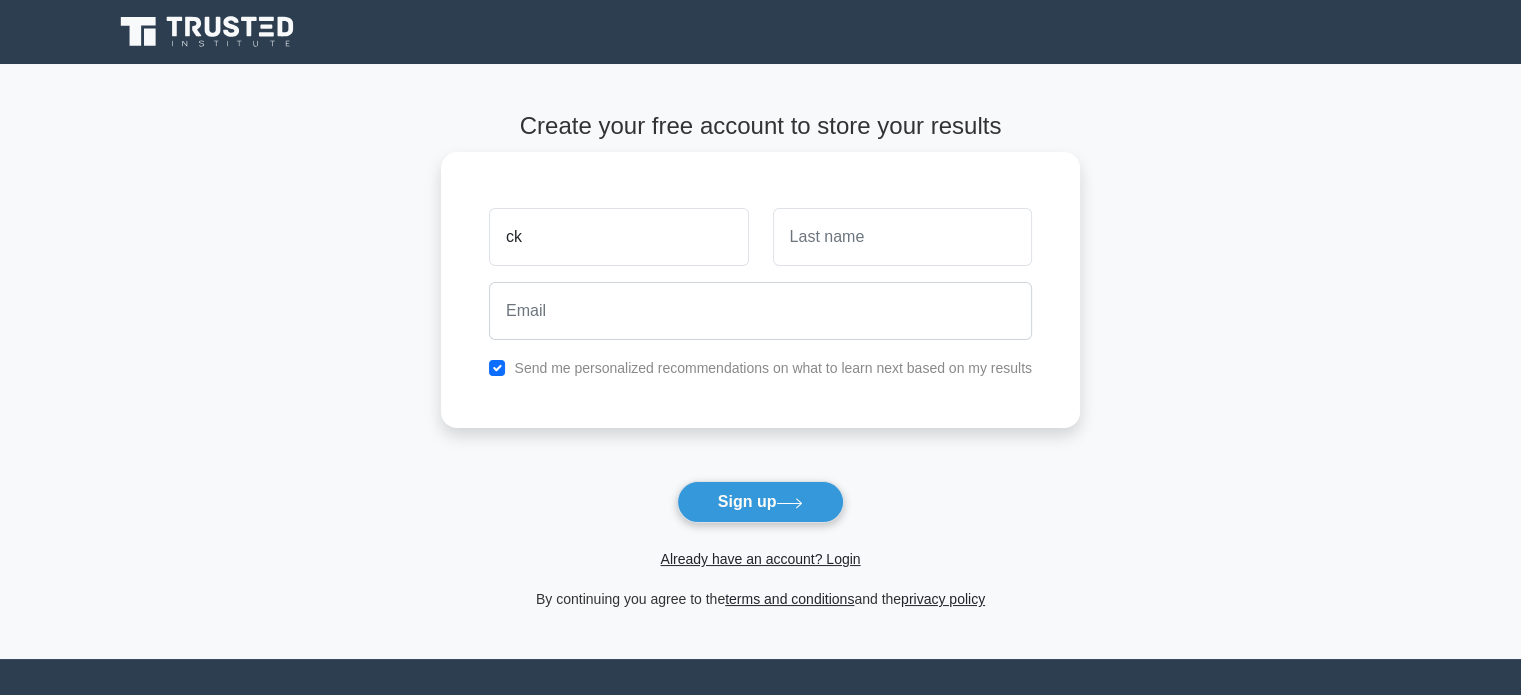 type on "ck" 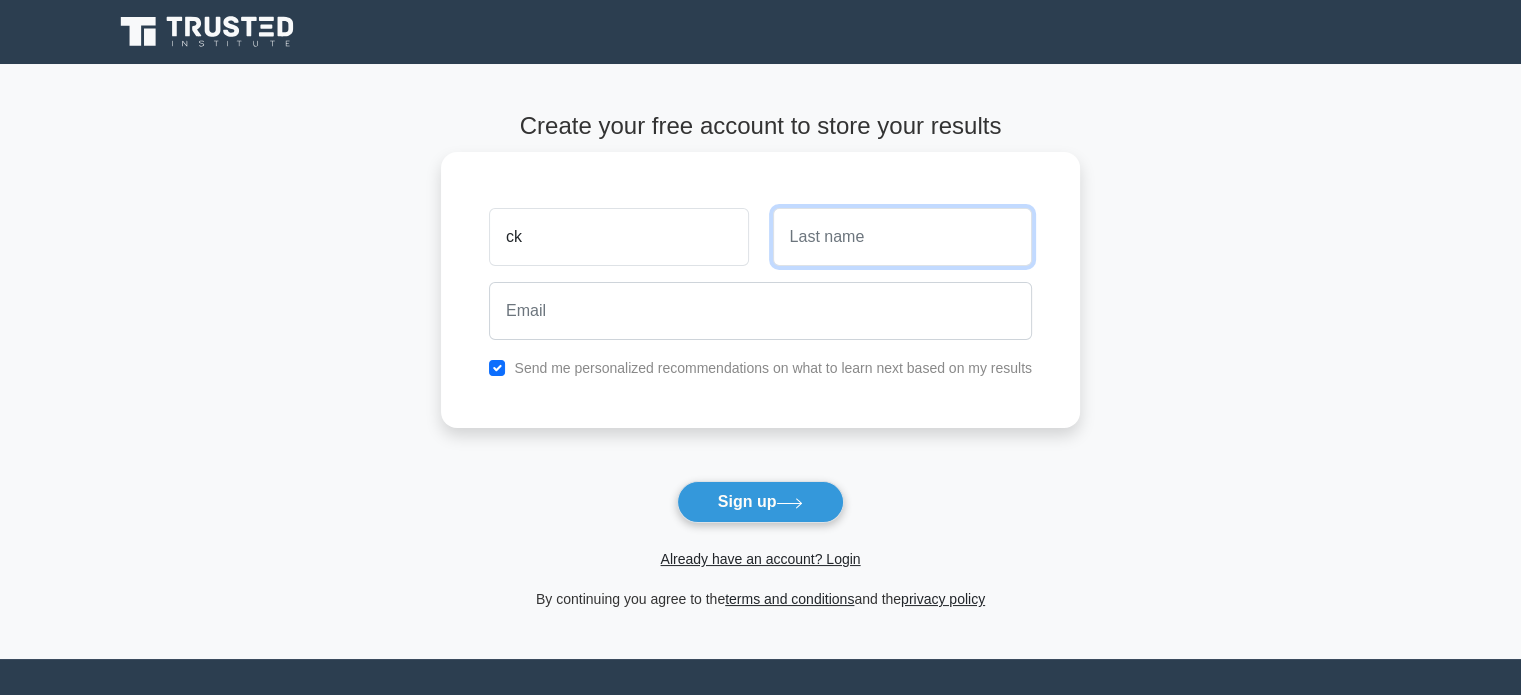 click at bounding box center [902, 237] 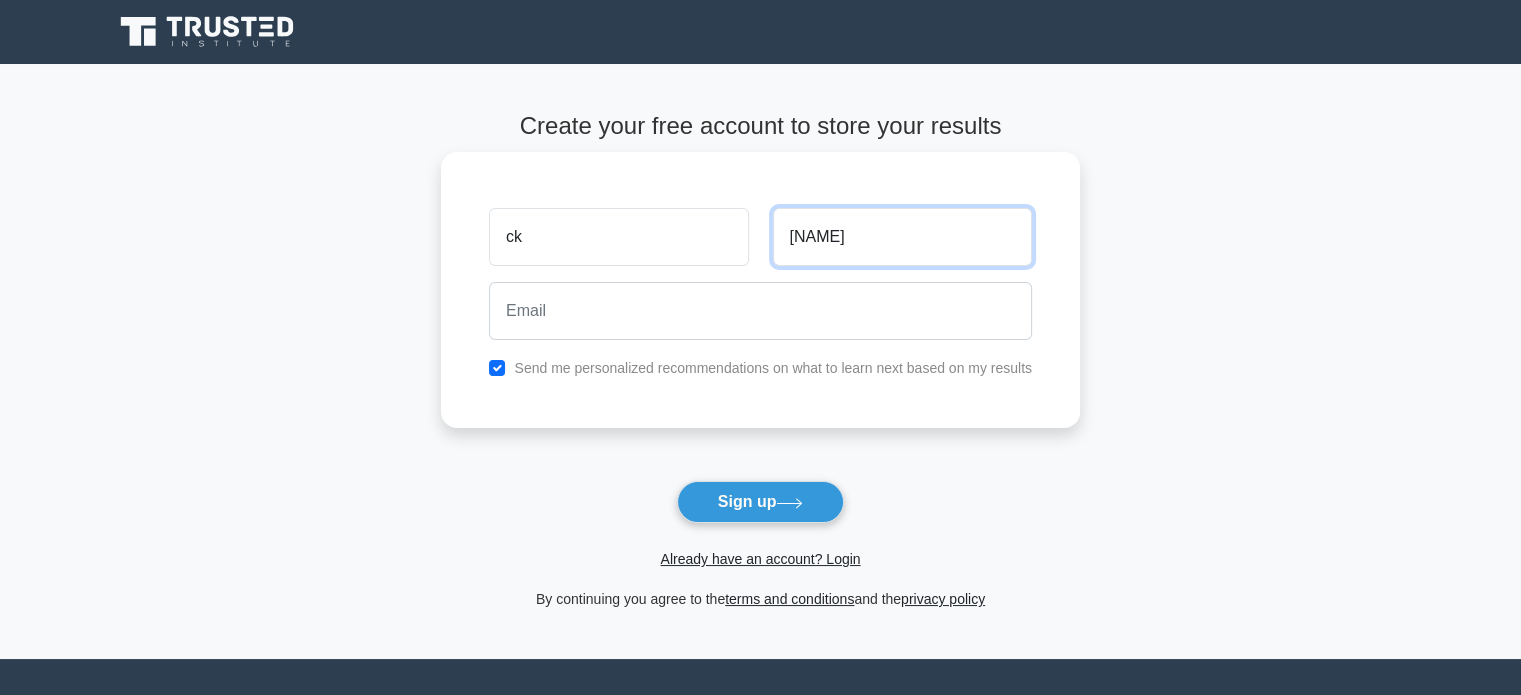 type on "[NAME]" 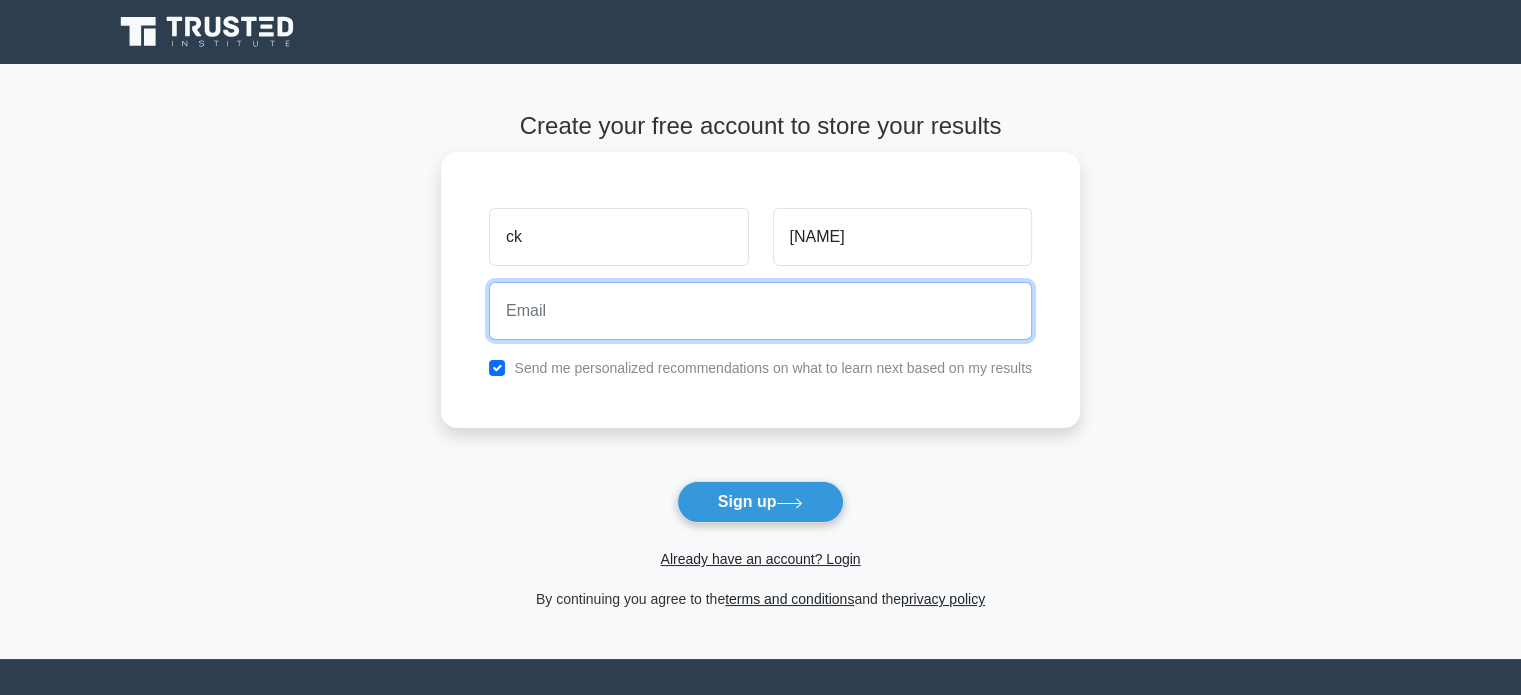click at bounding box center [760, 311] 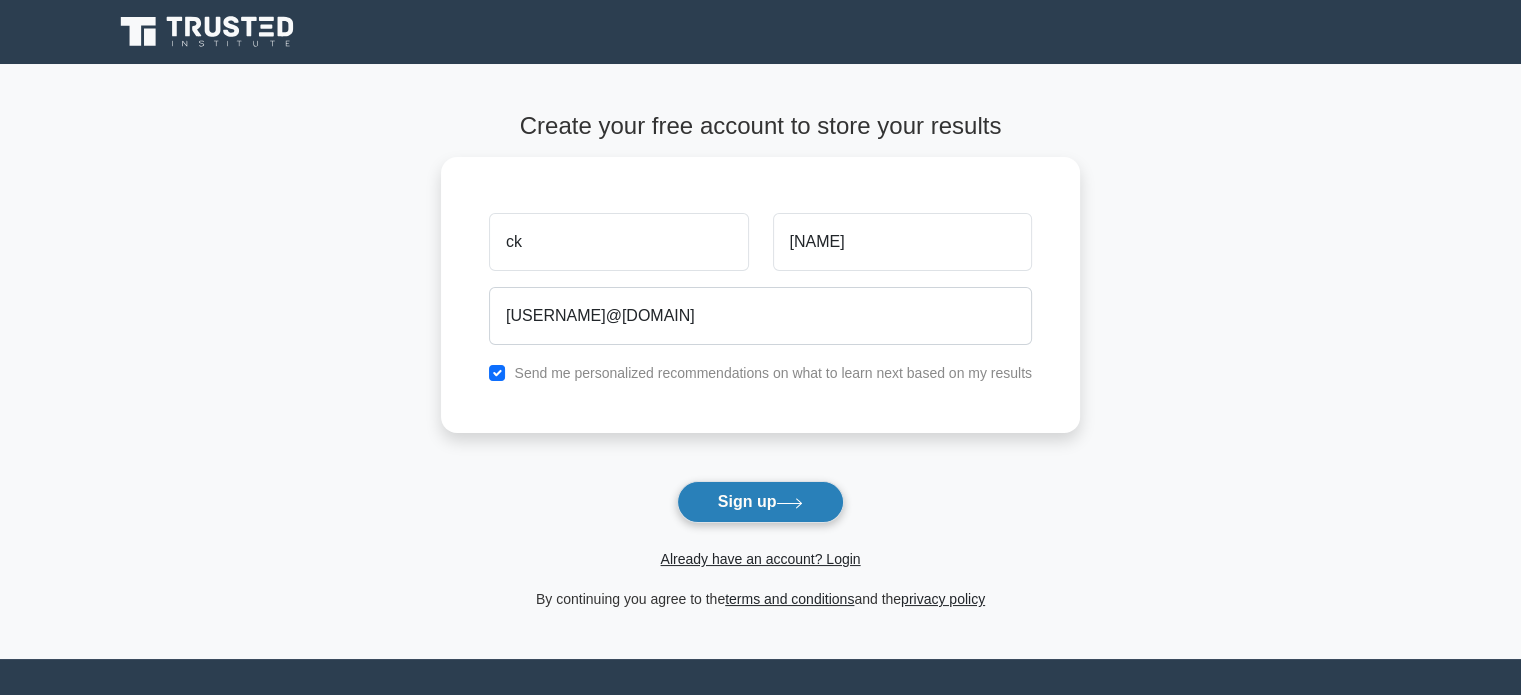 click on "Sign up" at bounding box center [761, 502] 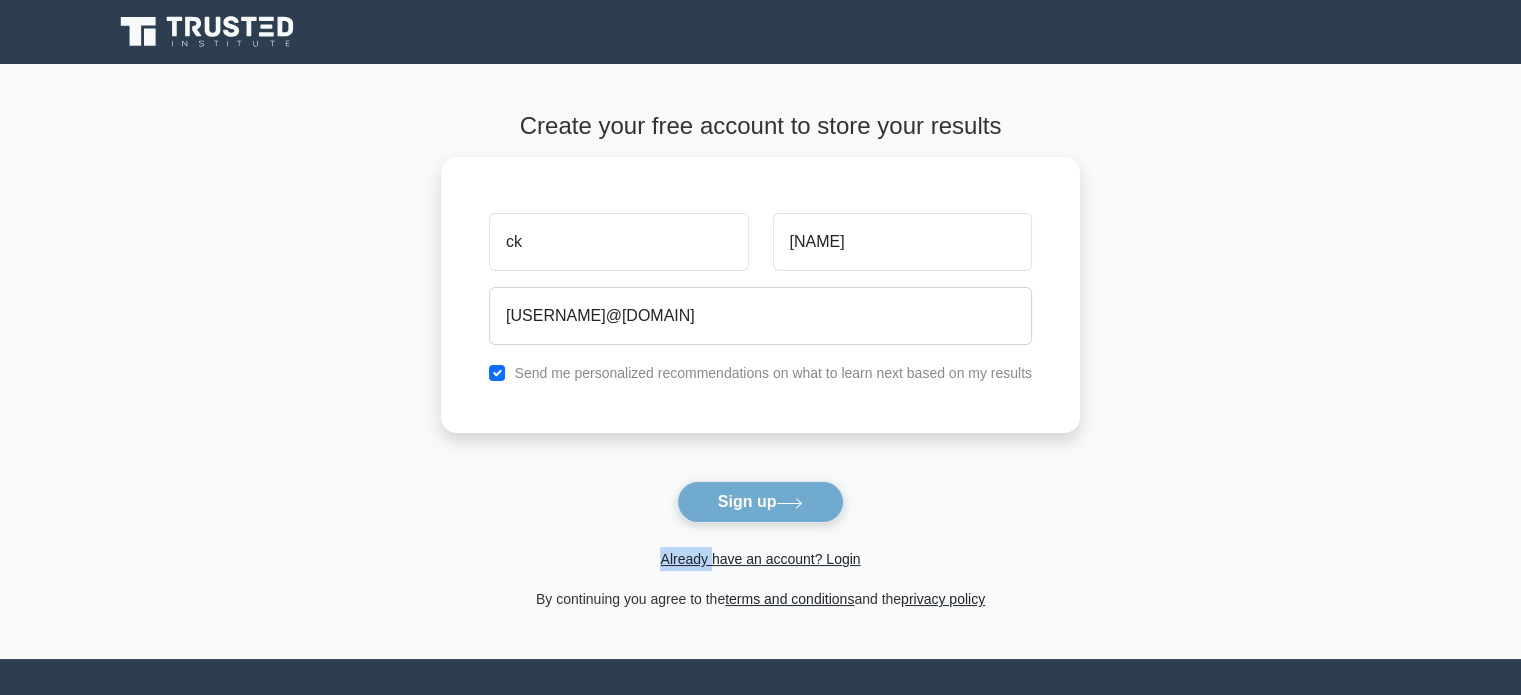 click on "Create your free account to store your results
ck
kulli
k.chhaya10@gmail.com
Send me personalized recommendations on what to learn next based on my results
Sign up
and the" at bounding box center (760, 361) 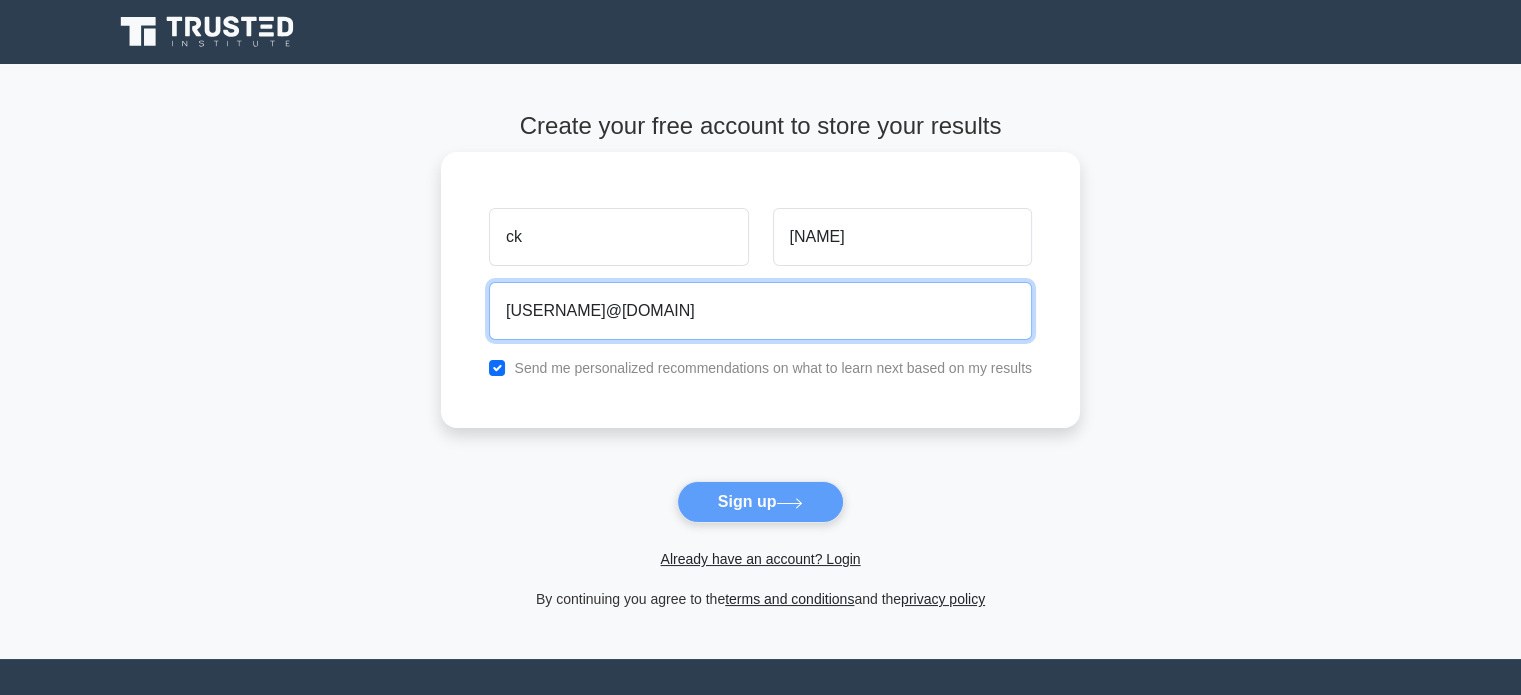 drag, startPoint x: 675, startPoint y: 318, endPoint x: 460, endPoint y: 331, distance: 215.39267 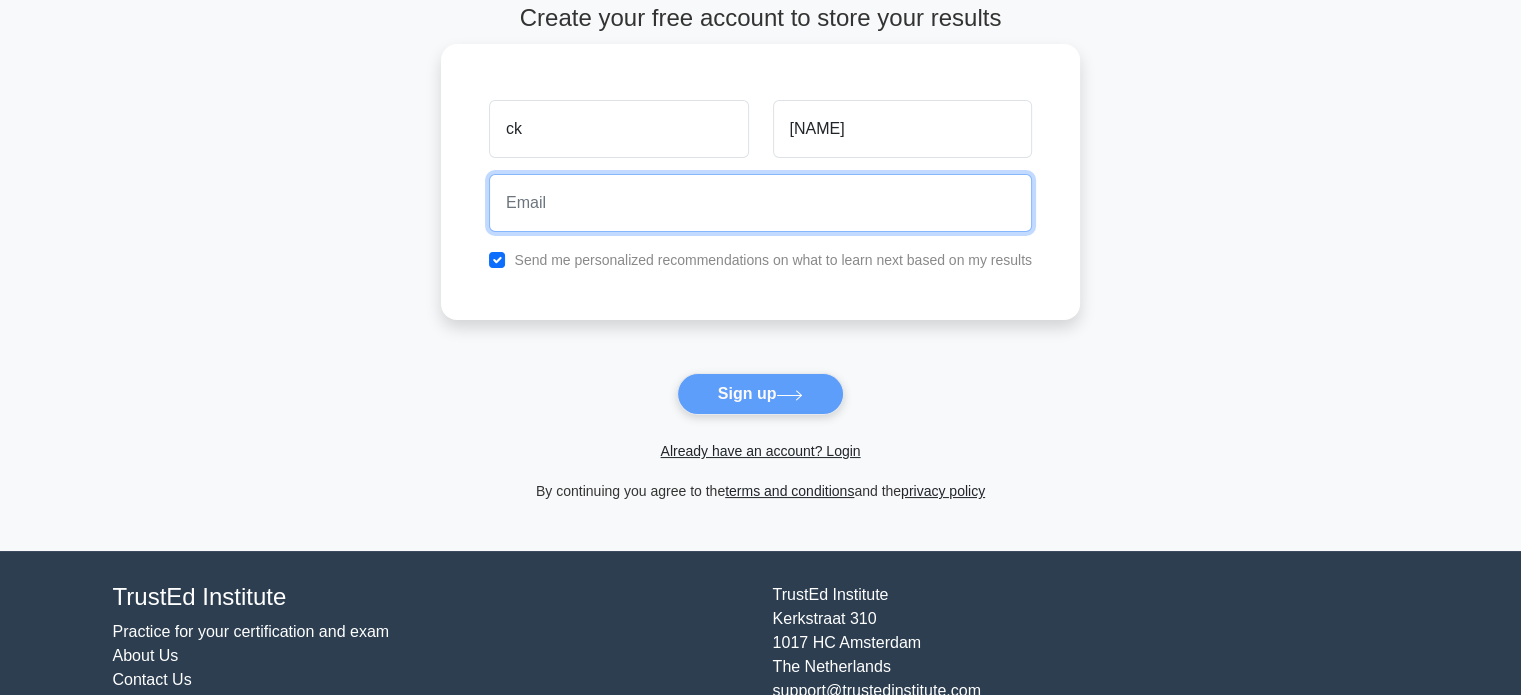 scroll, scrollTop: 0, scrollLeft: 0, axis: both 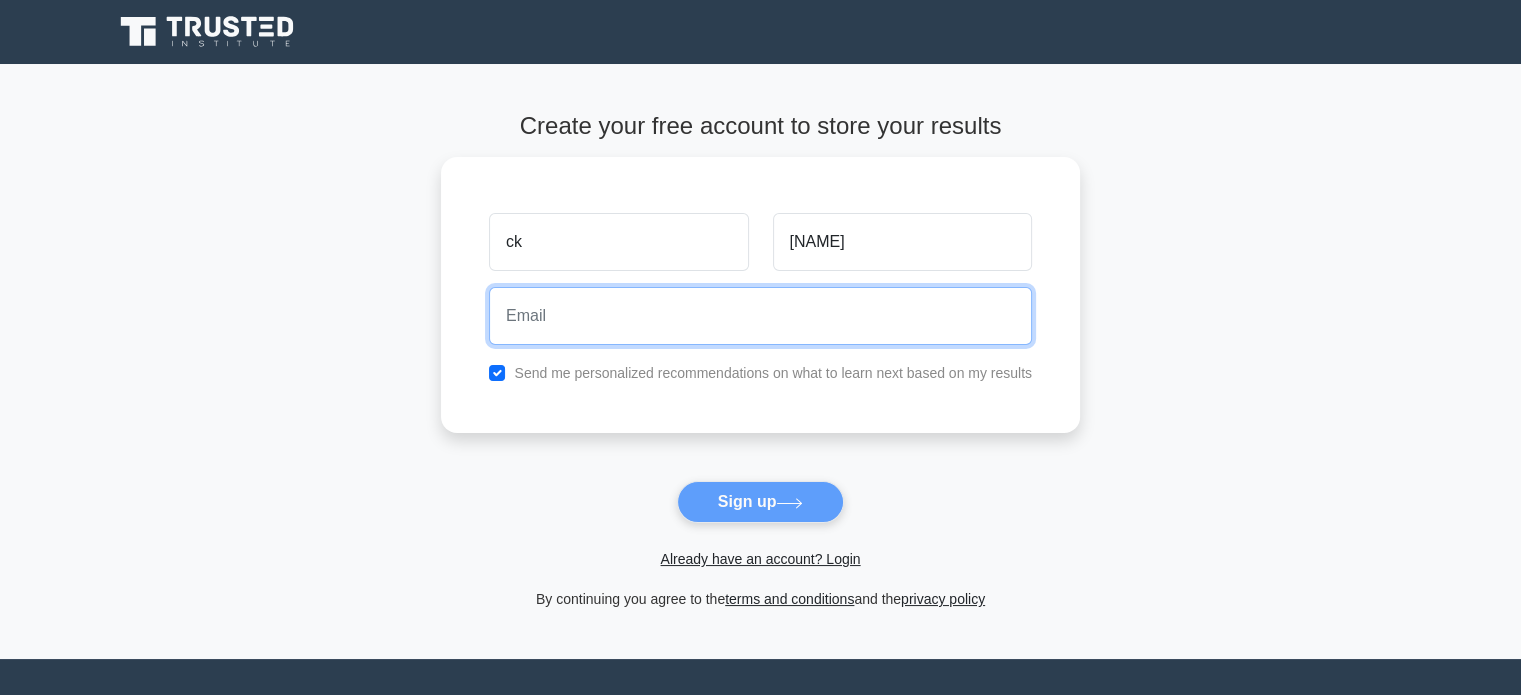 type 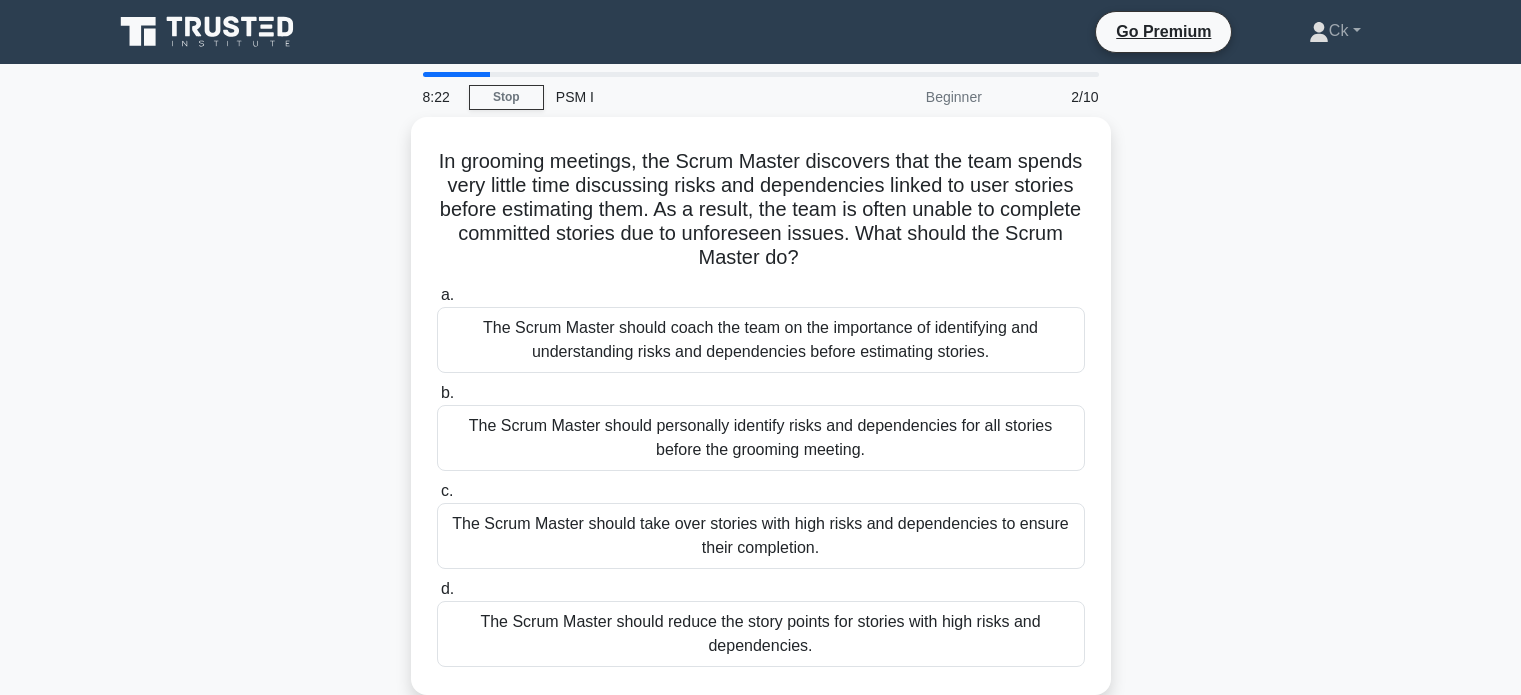 scroll, scrollTop: 0, scrollLeft: 0, axis: both 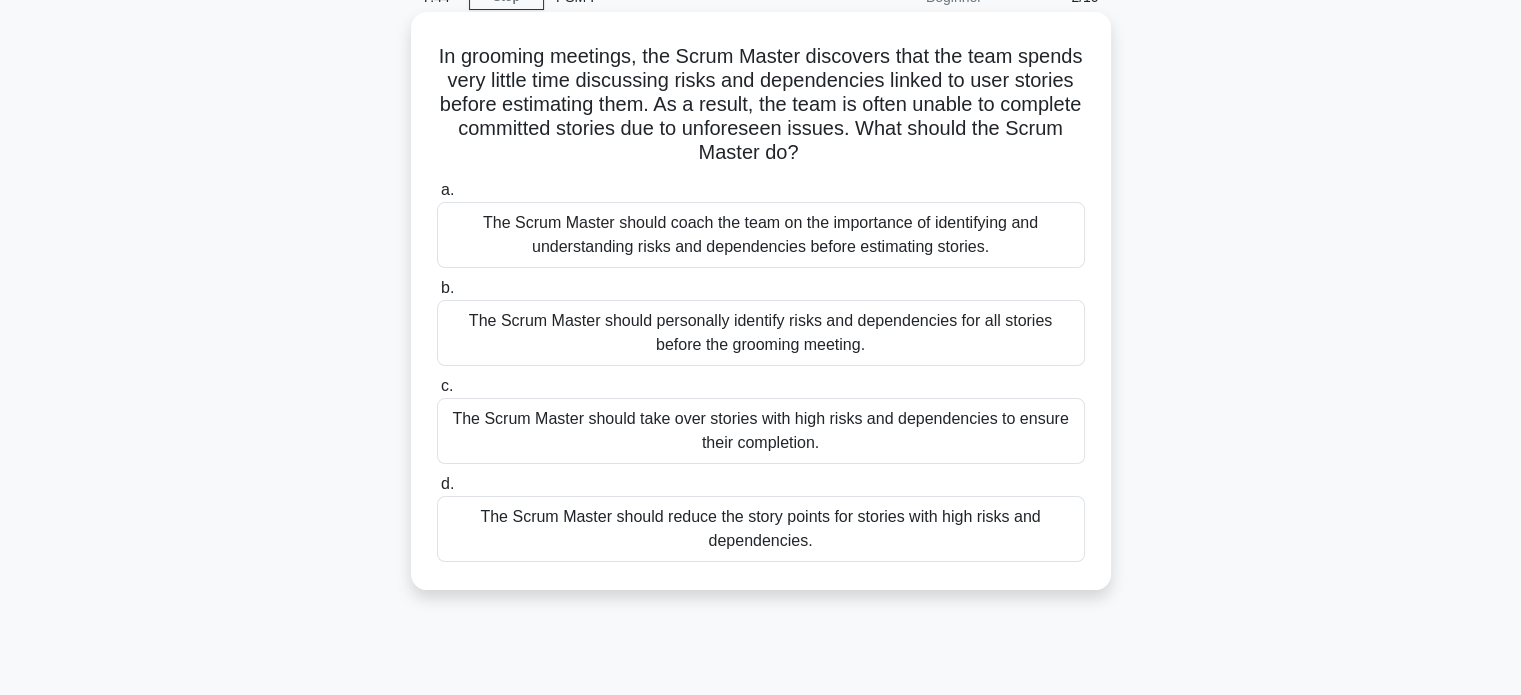 click on "The Scrum Master should personally identify risks and dependencies for all stories before the grooming meeting." at bounding box center [761, 333] 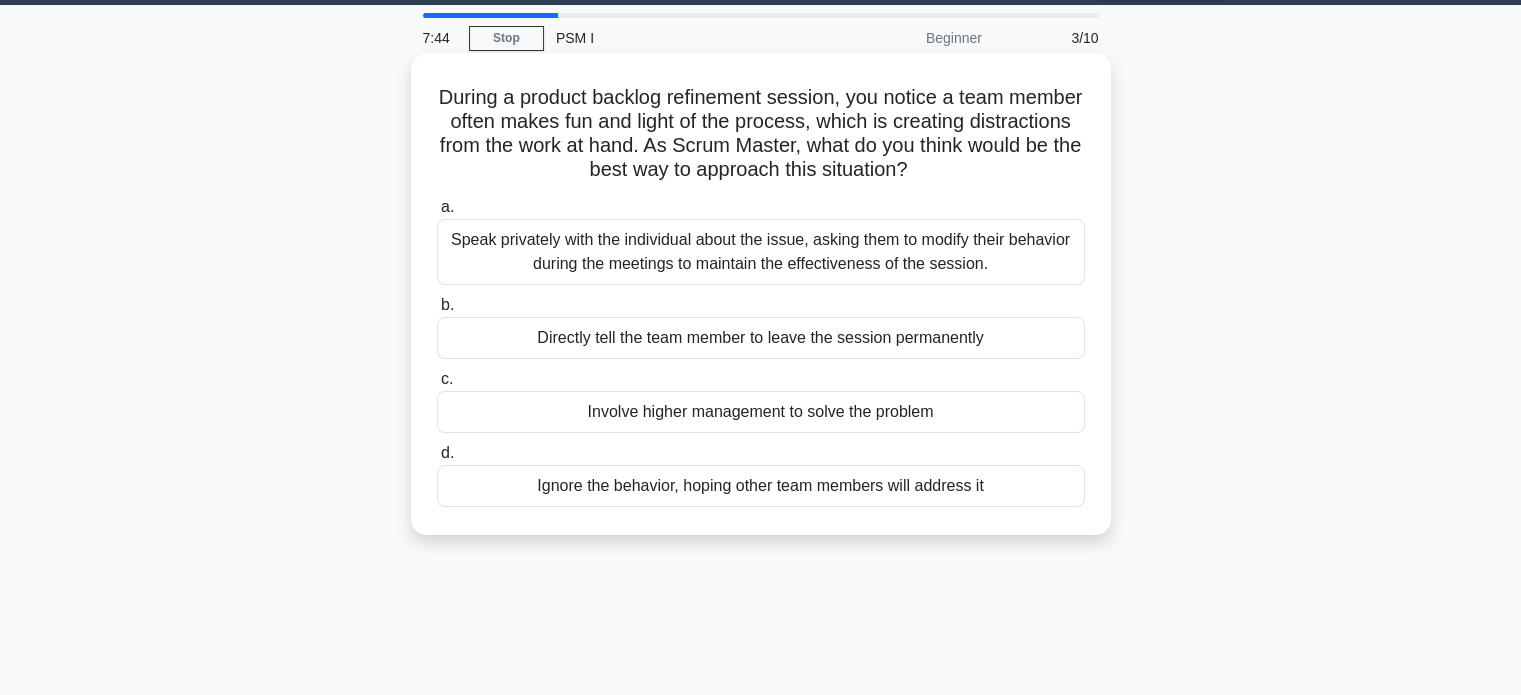scroll, scrollTop: 0, scrollLeft: 0, axis: both 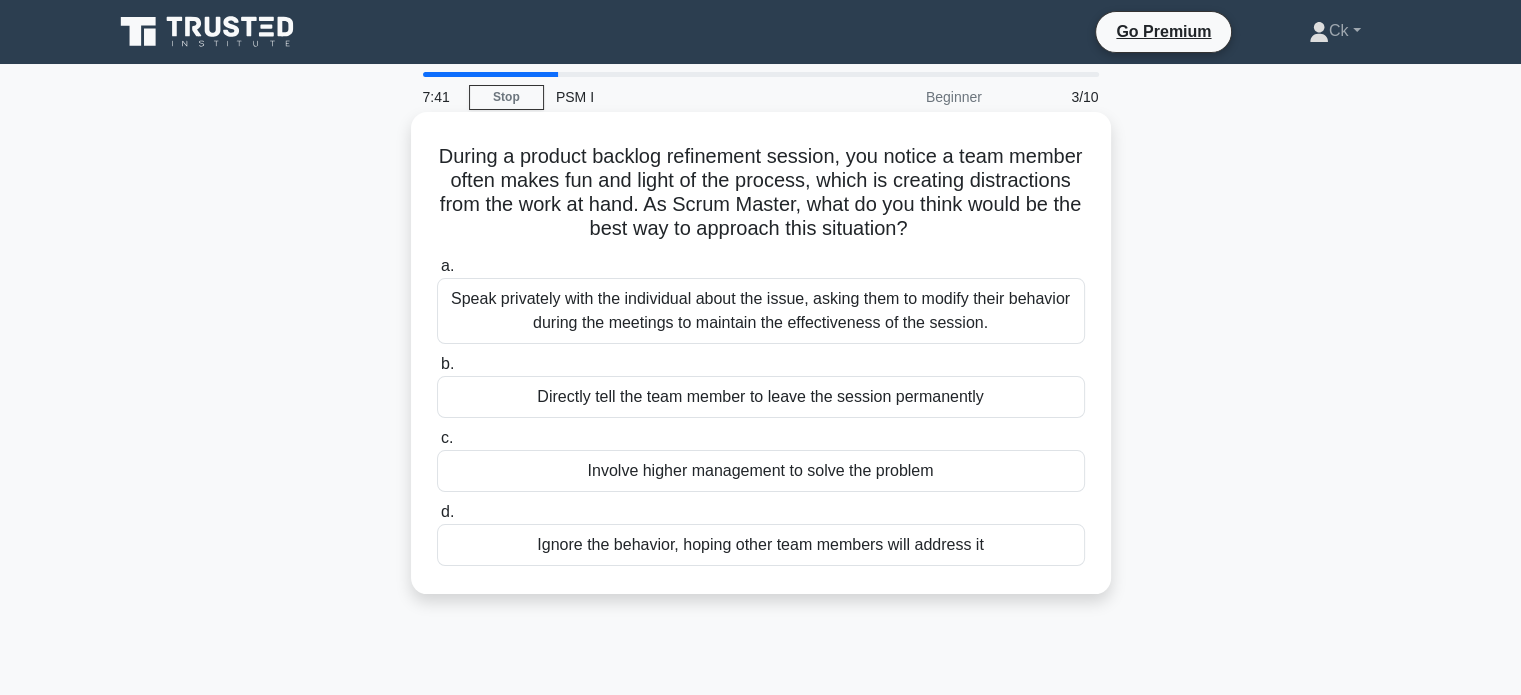 drag, startPoint x: 464, startPoint y: 146, endPoint x: 998, endPoint y: 235, distance: 541.36584 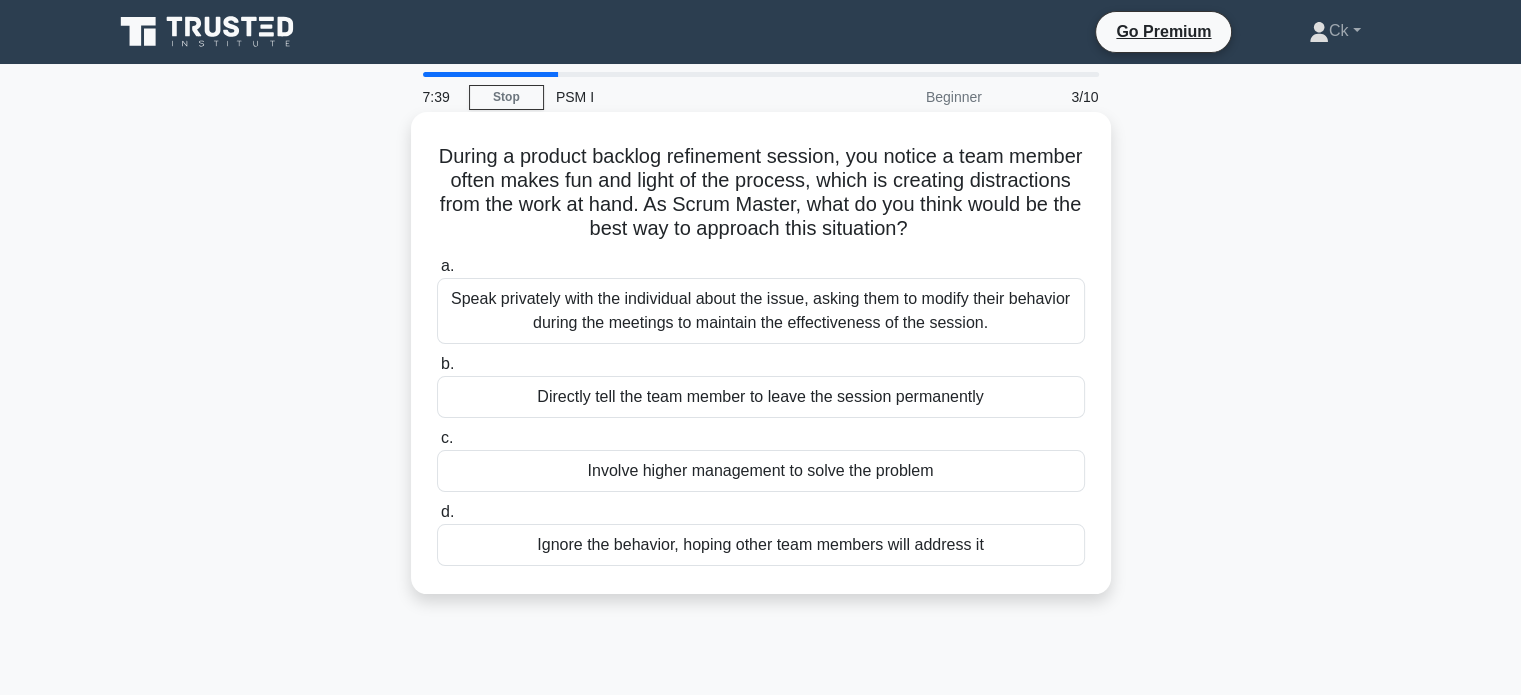 click on "During a product backlog refinement session, you notice a team member often makes fun and light of the process, which is creating distractions from the work at hand. As Scrum Master, what do you think would be the best way to approach this situation?
.spinner_0XTQ{transform-origin:center;animation:spinner_y6GP .75s linear infinite}@keyframes spinner_y6GP{100%{transform:rotate(360deg)}}
a.
b. c. d." at bounding box center [761, 353] 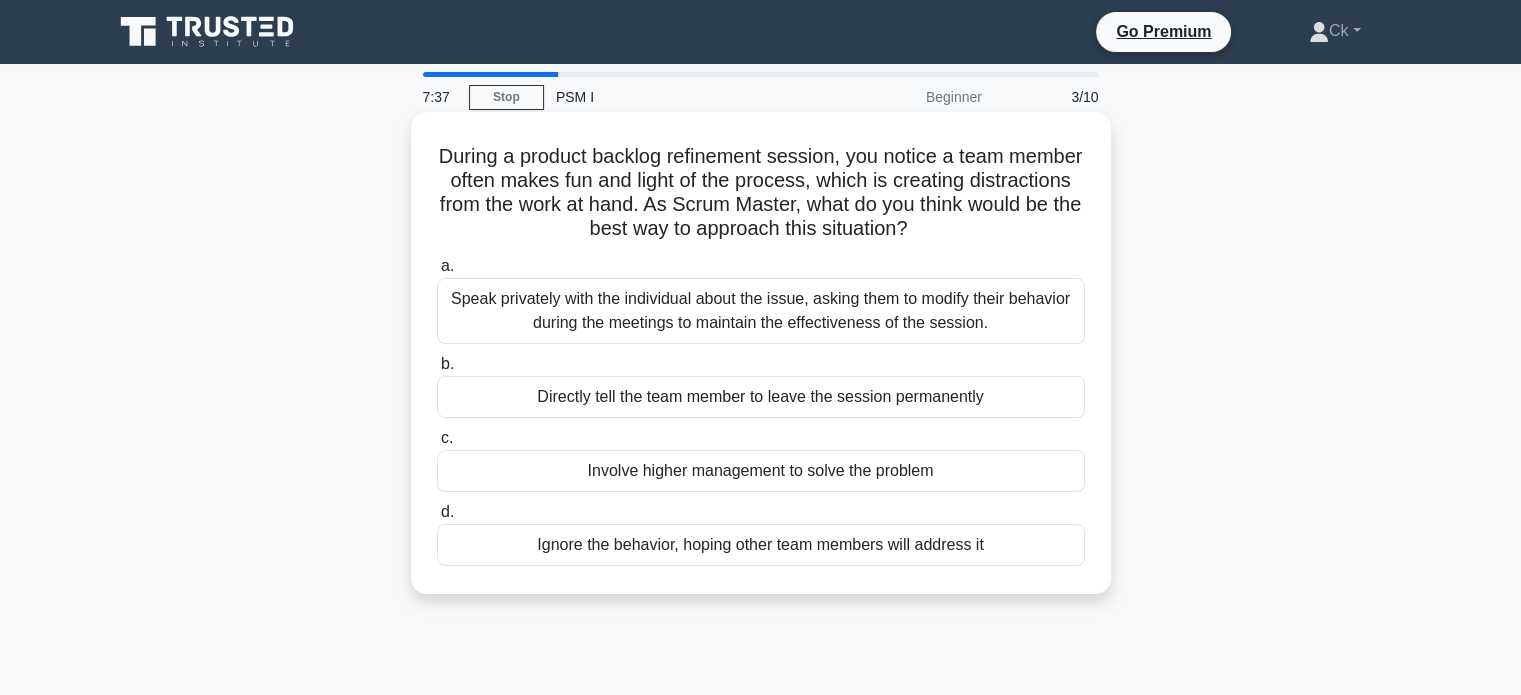drag, startPoint x: 451, startPoint y: 151, endPoint x: 1072, endPoint y: 536, distance: 730.6613 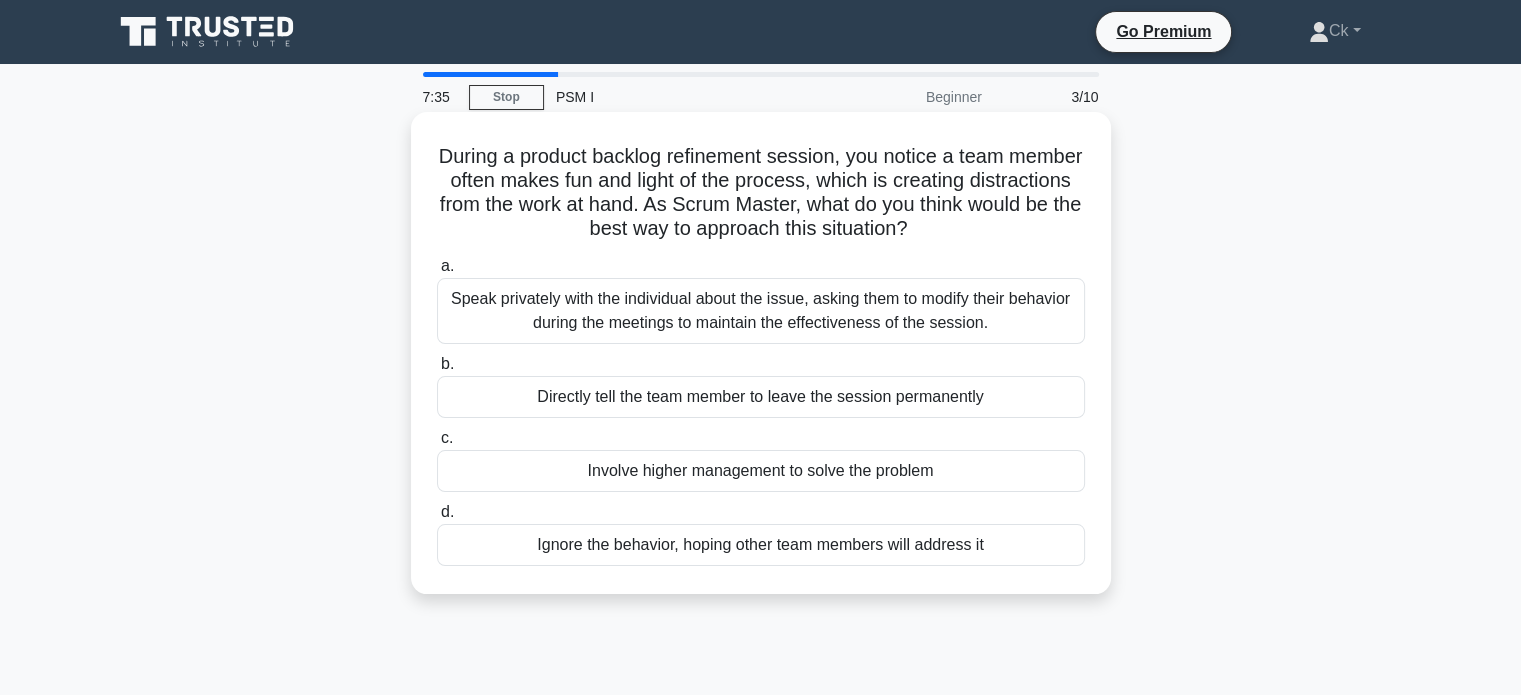 copy on "During a product backlog refinement session, you notice a team member often makes fun and light of the process, which is creating distractions from the work at hand. As Scrum Master, what do you think would be the best way to approach this situation?
.spinner_0XTQ{transform-origin:center;animation:spinner_y6GP .75s linear infinite}@keyframes spinner_y6GP{100%{transform:rotate(360deg)}}
a.
Speak privately with the individual about the issue, asking them to modify their behavior during the meetings to maintain the effectiveness of the session.
b.
Directly tell the team member to leave the session permanently
c.
Involve higher management to solve the problem
d.
Ignore the behavior, hoping other team members w..." 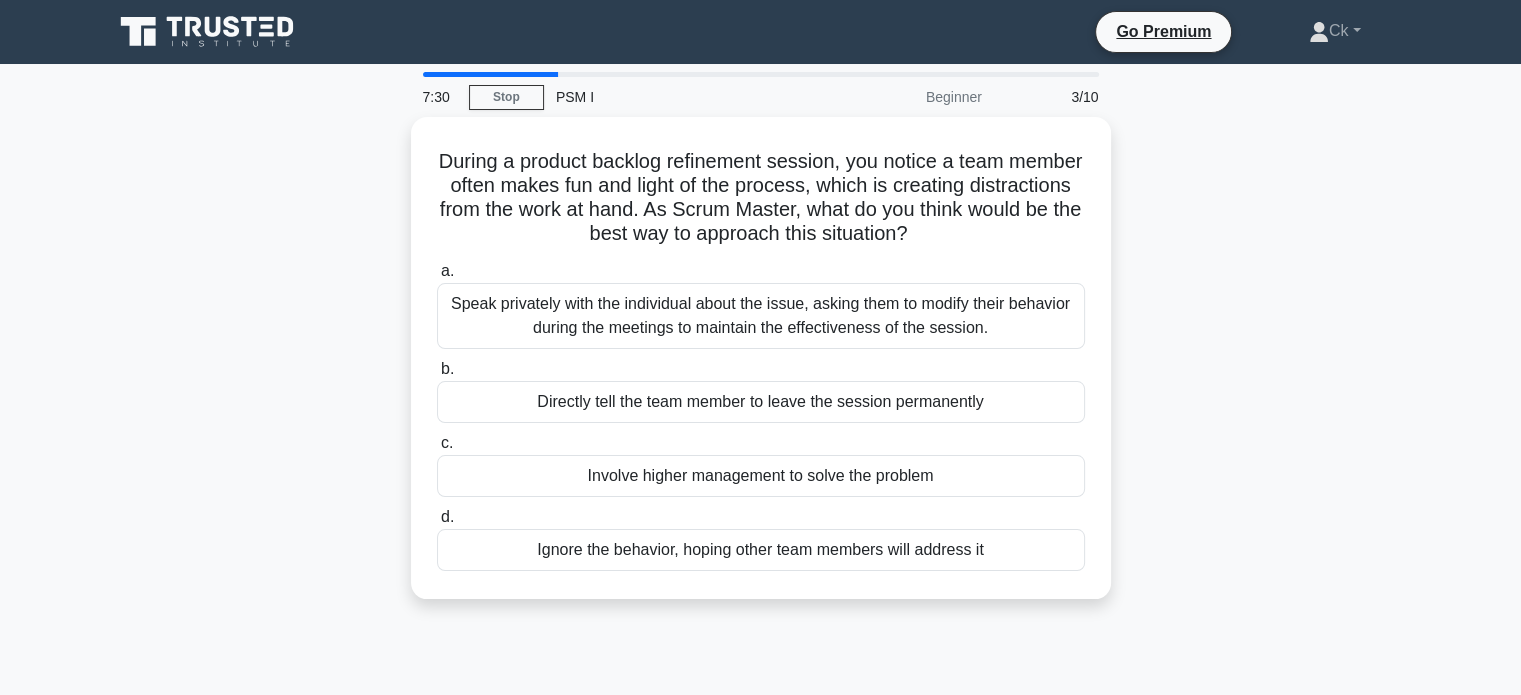 click on "During a product backlog refinement session, you notice a team member often makes fun and light of the process, which is creating distractions from the work at hand. As Scrum Master, what do you think would be the best way to approach this situation?
.spinner_0XTQ{transform-origin:center;animation:spinner_y6GP .75s linear infinite}@keyframes spinner_y6GP{100%{transform:rotate(360deg)}}
a.
b. c. d." at bounding box center (761, 370) 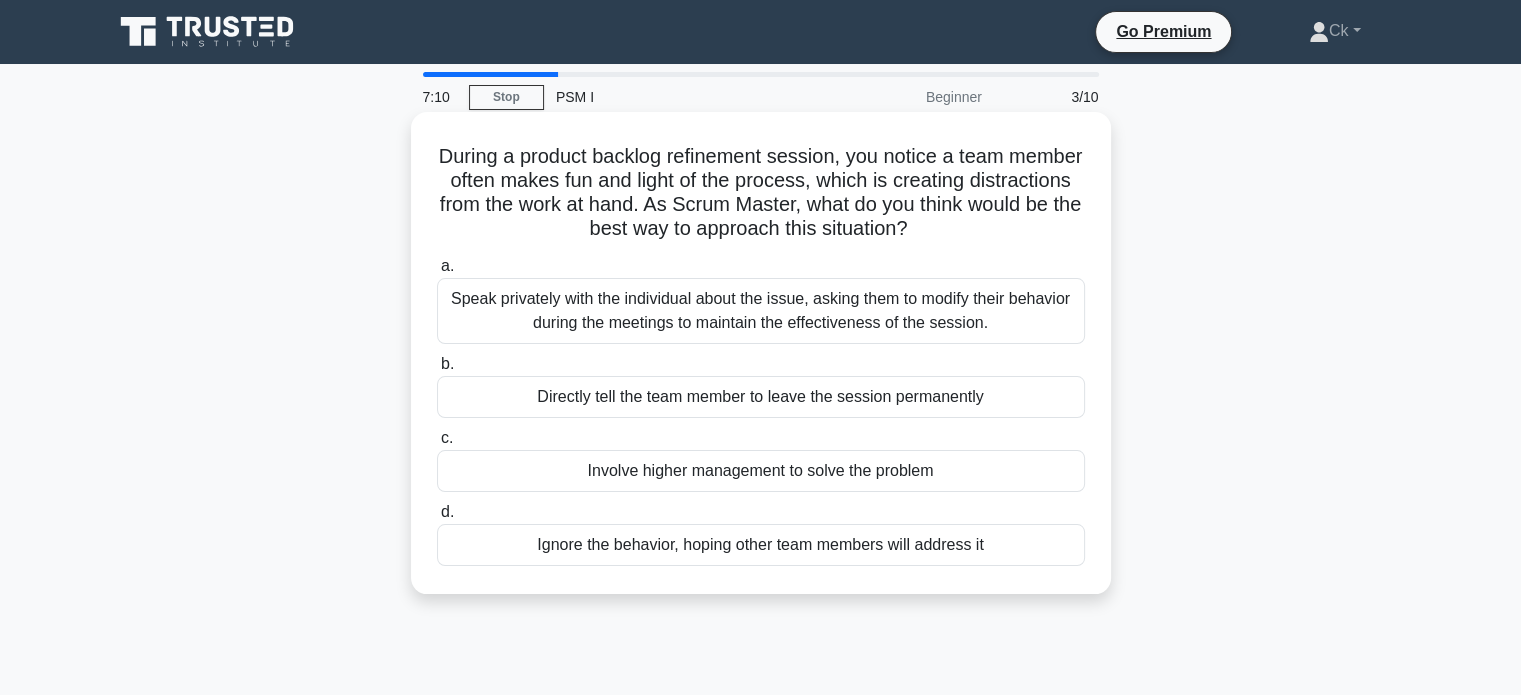 click on "Involve higher management to solve the problem" at bounding box center (761, 471) 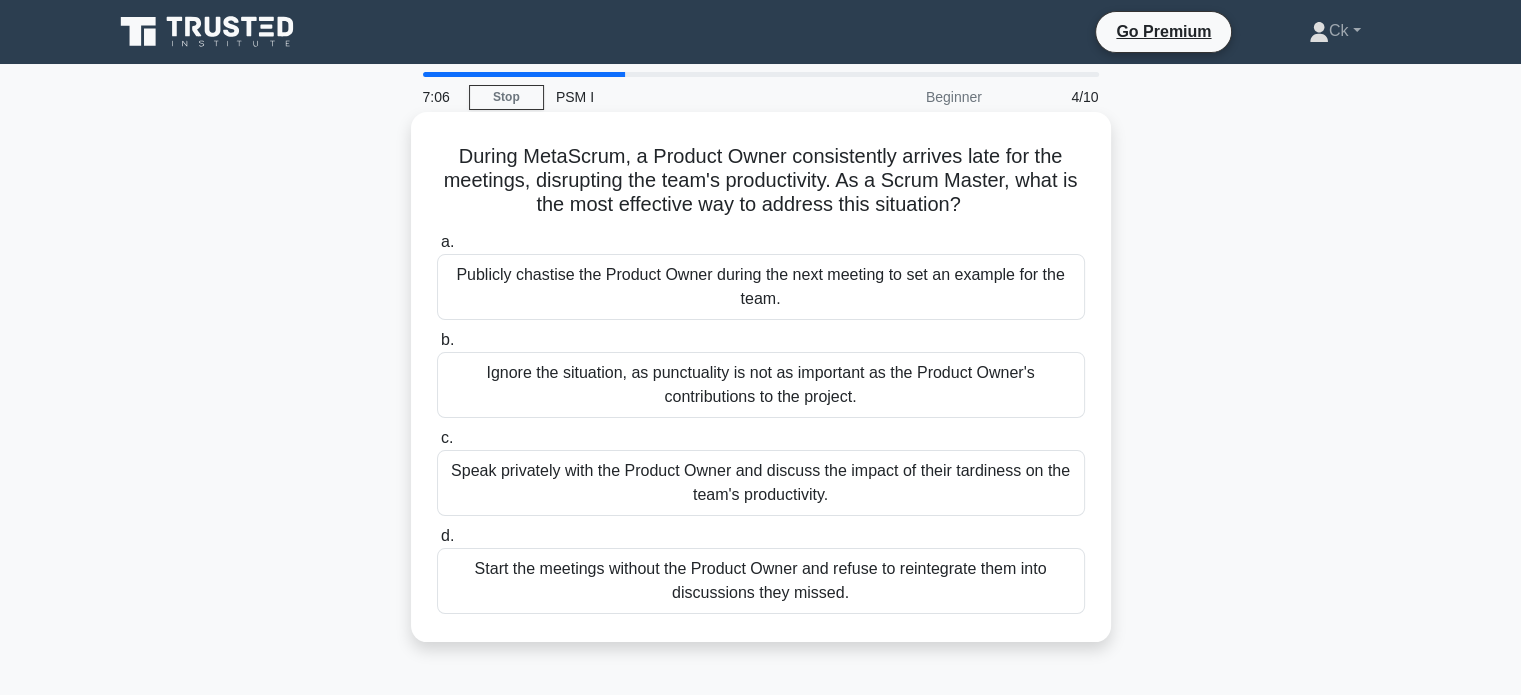 drag, startPoint x: 450, startPoint y: 151, endPoint x: 1049, endPoint y: 587, distance: 740.87585 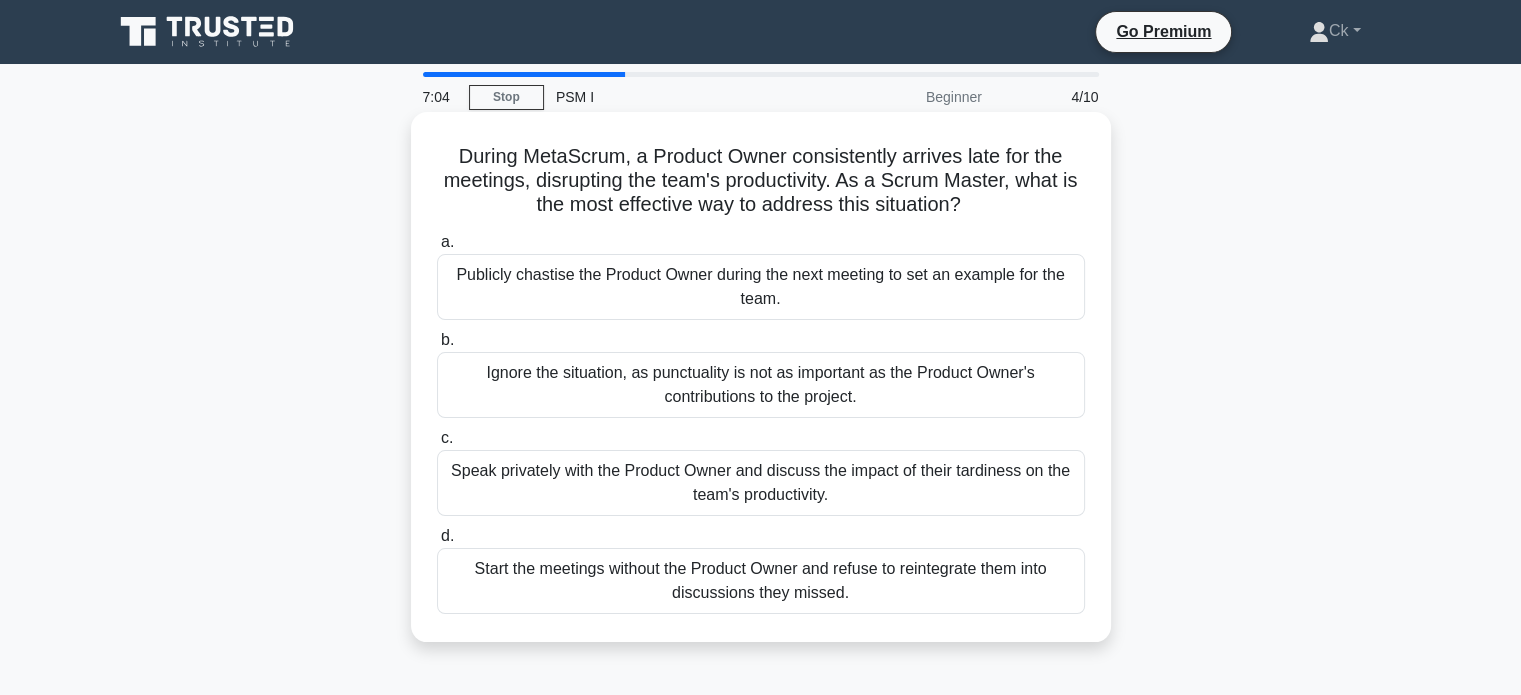 copy on "During MetaScrum, a Product Owner consistently arrives late for the meetings, disrupting the team's productivity. As a Scrum Master, what is the most effective way to address this situation?
.spinner_0XTQ{transform-origin:center;animation:spinner_y6GP .75s linear infinite}@keyframes spinner_y6GP{100%{transform:rotate(360deg)}}
a.
Publicly chastise the Product Owner during the next meeting to set an example for the team.
b.
Ignore the situation, as punctuality is not as important as the Product Owner's contributions to the project.
c.
Speak privately with the Product Owner and discuss the impact of their tardiness on the team's productivity.
d.
Start the meetings without the Product Owner and refuse to rein..." 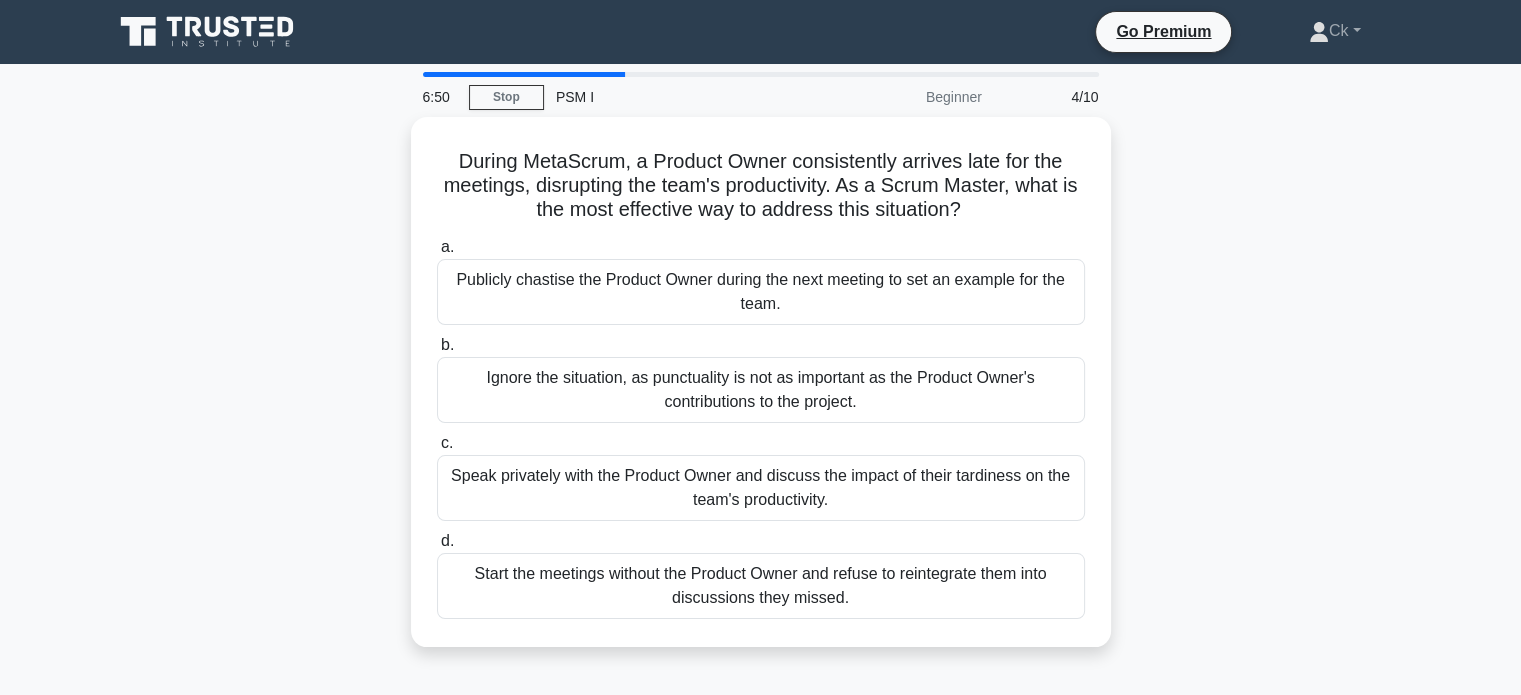 click on "During MetaScrum, a Product Owner consistently arrives late for the meetings, disrupting the team's productivity. As a Scrum Master, what is the most effective way to address this situation?
.spinner_0XTQ{transform-origin:center;animation:spinner_y6GP .75s linear infinite}@keyframes spinner_y6GP{100%{transform:rotate(360deg)}}
a.
b.
c. d." at bounding box center [761, 394] 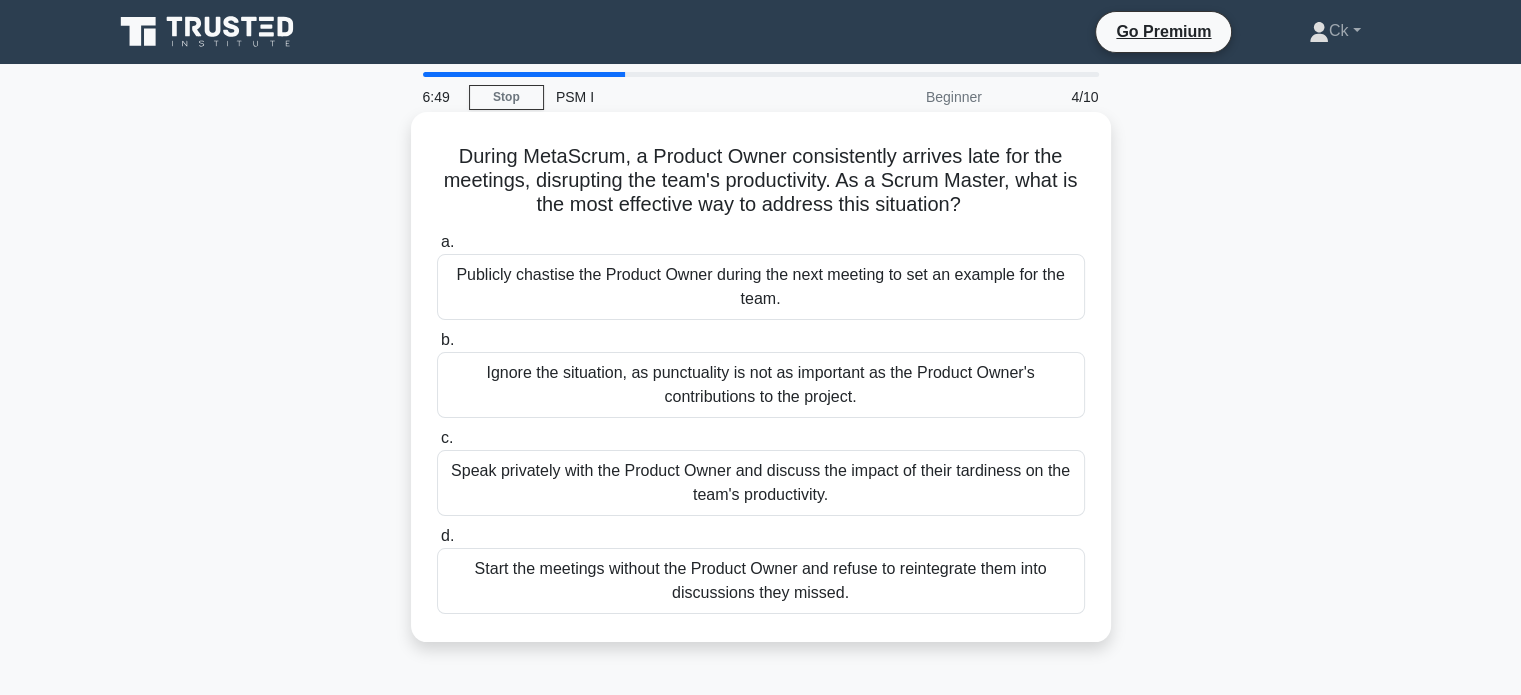click on "Speak privately with the Product Owner and discuss the impact of their tardiness on the team's productivity." at bounding box center [761, 483] 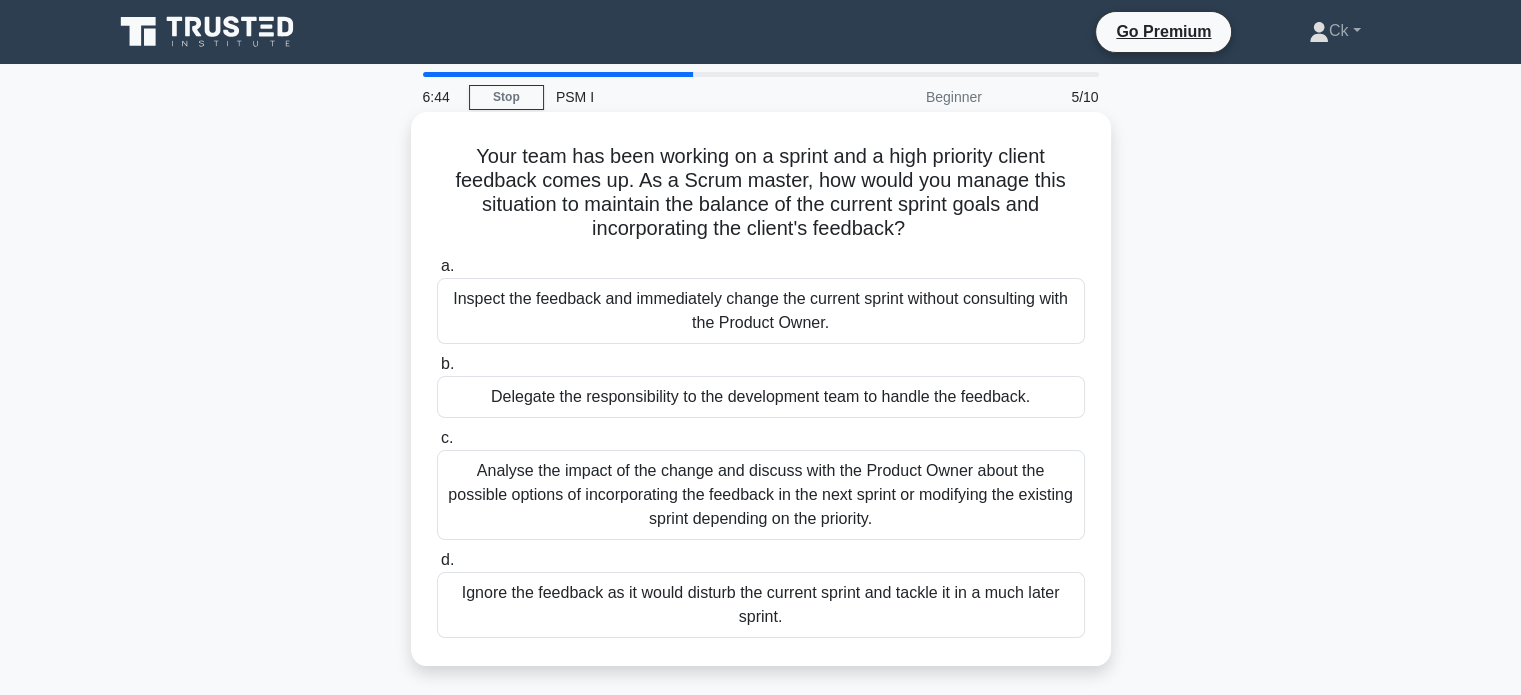 drag, startPoint x: 456, startPoint y: 151, endPoint x: 802, endPoint y: 647, distance: 604.7578 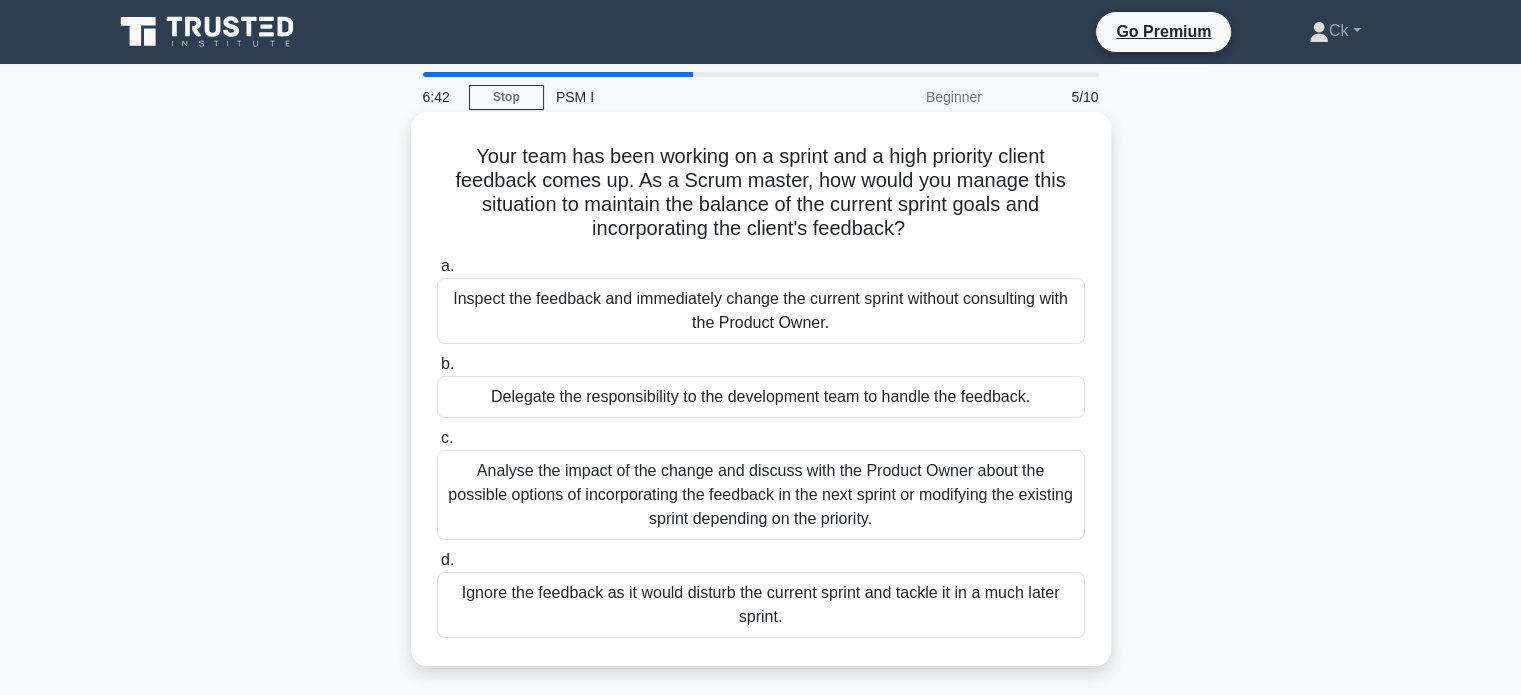 copy on "Your team has been working on a sprint and a high priority client feedback comes up. As a Scrum master, how would you manage this situation to maintain the balance of the current sprint goals and incorporating the client's feedback?
.spinner_0XTQ{transform-origin:center;animation:spinner_y6GP .75s linear infinite}@keyframes spinner_y6GP{100%{transform:rotate(360deg)}}
a.
Inspect the feedback and immediately change the current sprint without consulting with the Product Owner.
b.
Delegate the responsibility to the development team to handle the feedback.
c.
Analyse the impact of the change and discuss with the Product Owner about the possible options of incorporating the feedback in the next sprint or modifying the existing sprint depending on the priority.
..." 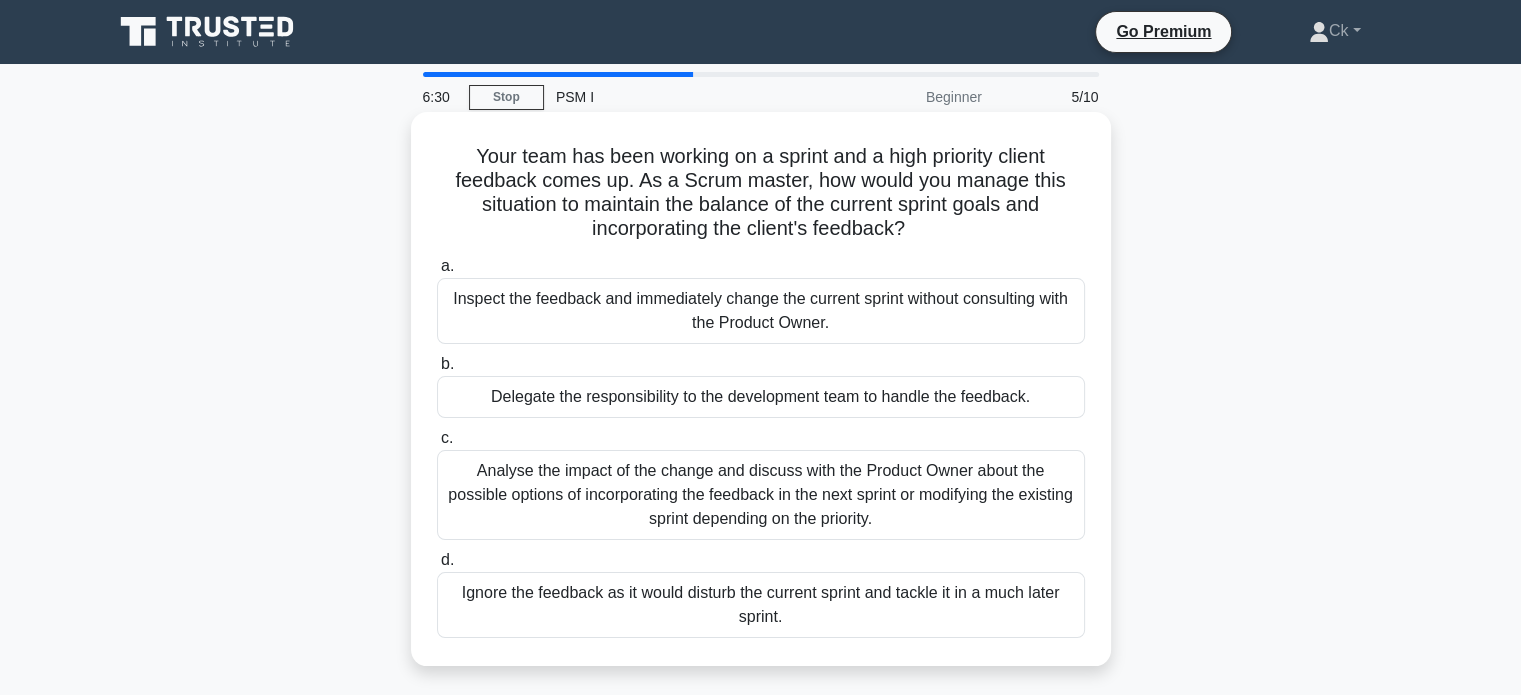 click on "Analyse the impact of the change and discuss with the Product Owner about the possible options of incorporating the feedback in the next sprint or modifying the existing sprint depending on the priority." at bounding box center (761, 495) 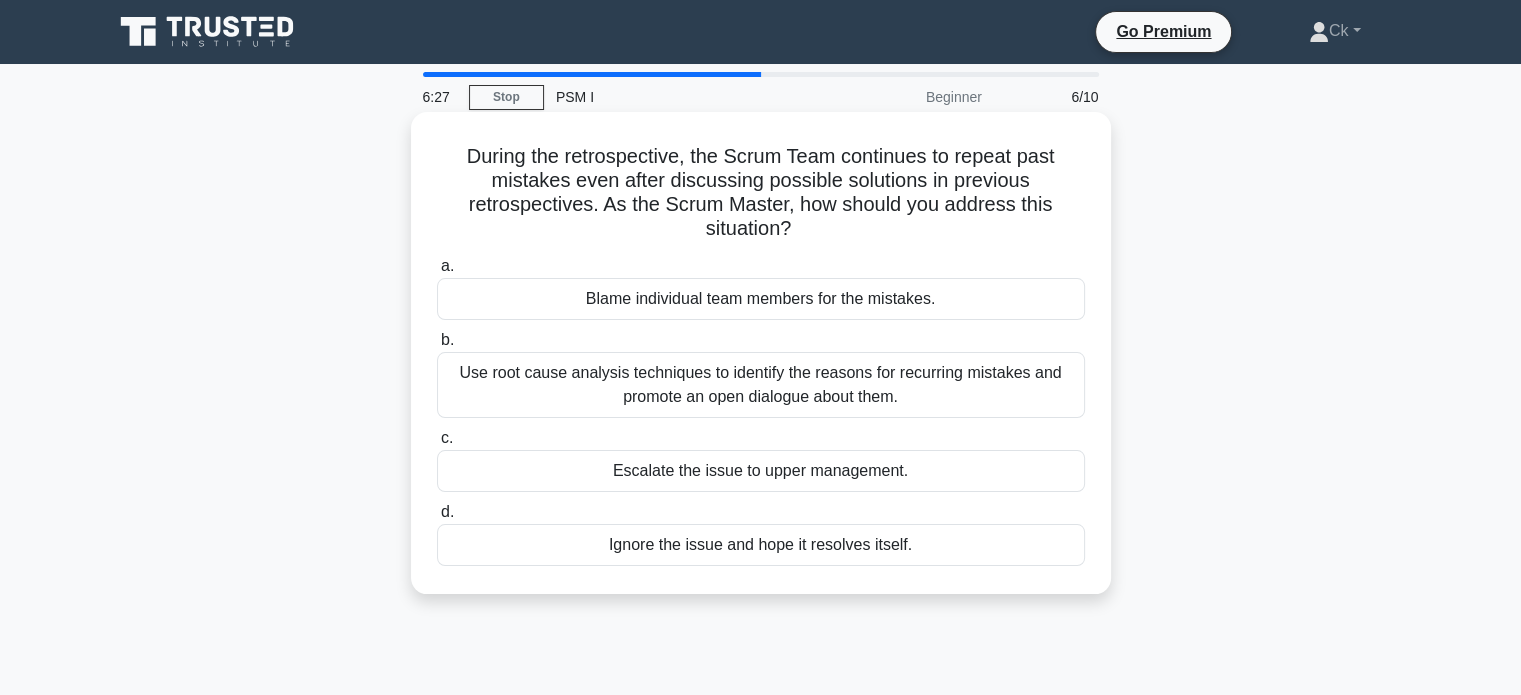 drag, startPoint x: 444, startPoint y: 152, endPoint x: 932, endPoint y: 536, distance: 620.967 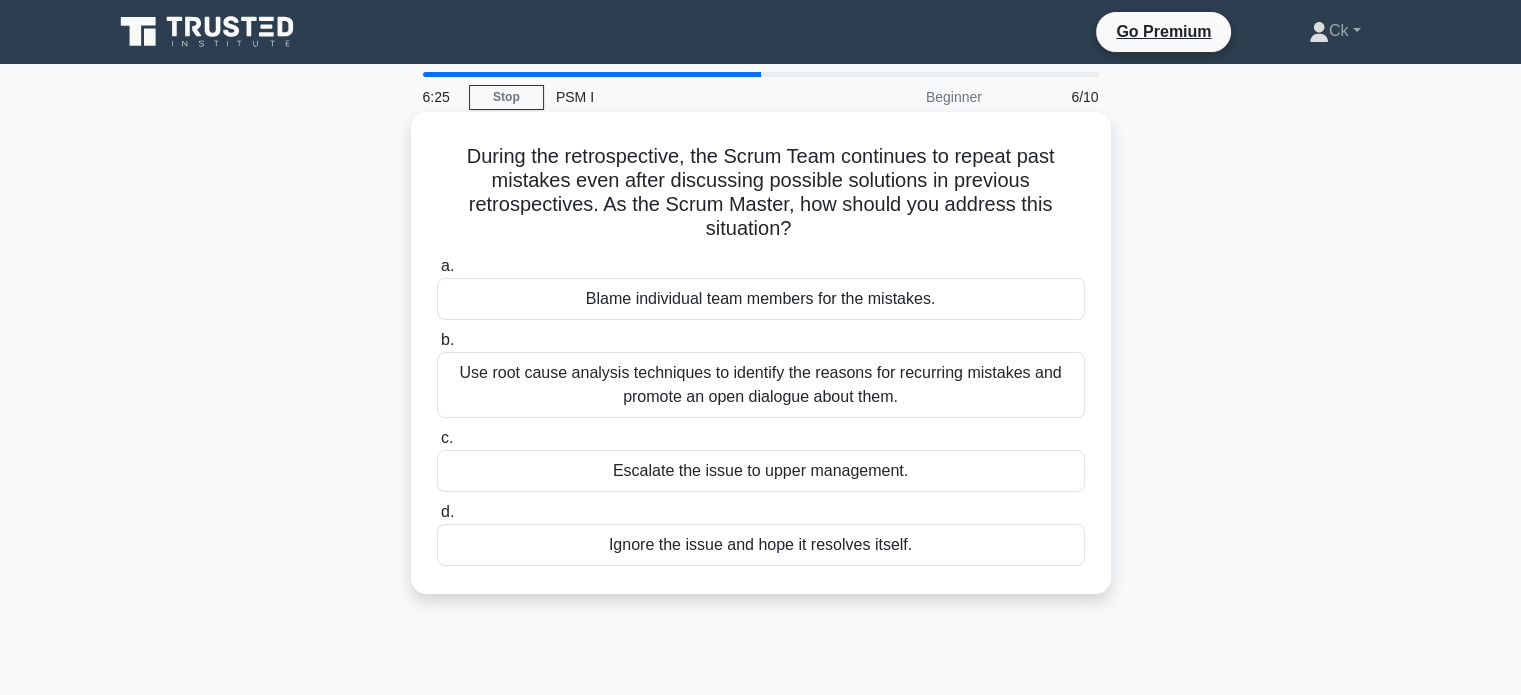 copy on "During the retrospective, the Scrum Team continues to repeat past mistakes even after discussing possible solutions in previous retrospectives. As the Scrum Master, how should you address this situation?
.spinner_0XTQ{transform-origin:center;animation:spinner_y6GP .75s linear infinite}@keyframes spinner_y6GP{100%{transform:rotate(360deg)}}
a.
Blame individual team members for the mistakes.
b.
Use root cause analysis techniques to identify the reasons for recurring mistakes and promote an open dialogue about them.
c.
Escalate the issue to upper management.
d.
Ignore the issue and hope it resolves itself." 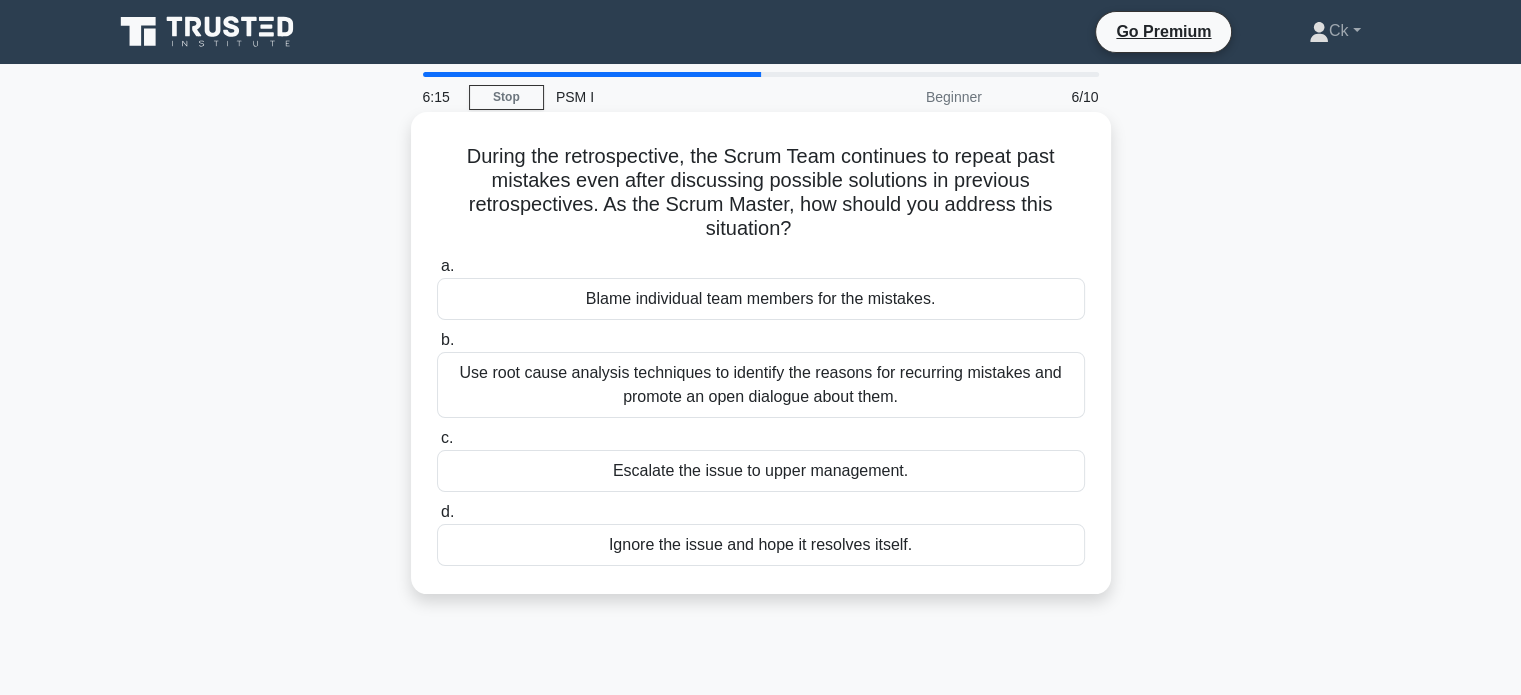 click on "Escalate the issue to upper management." at bounding box center [761, 471] 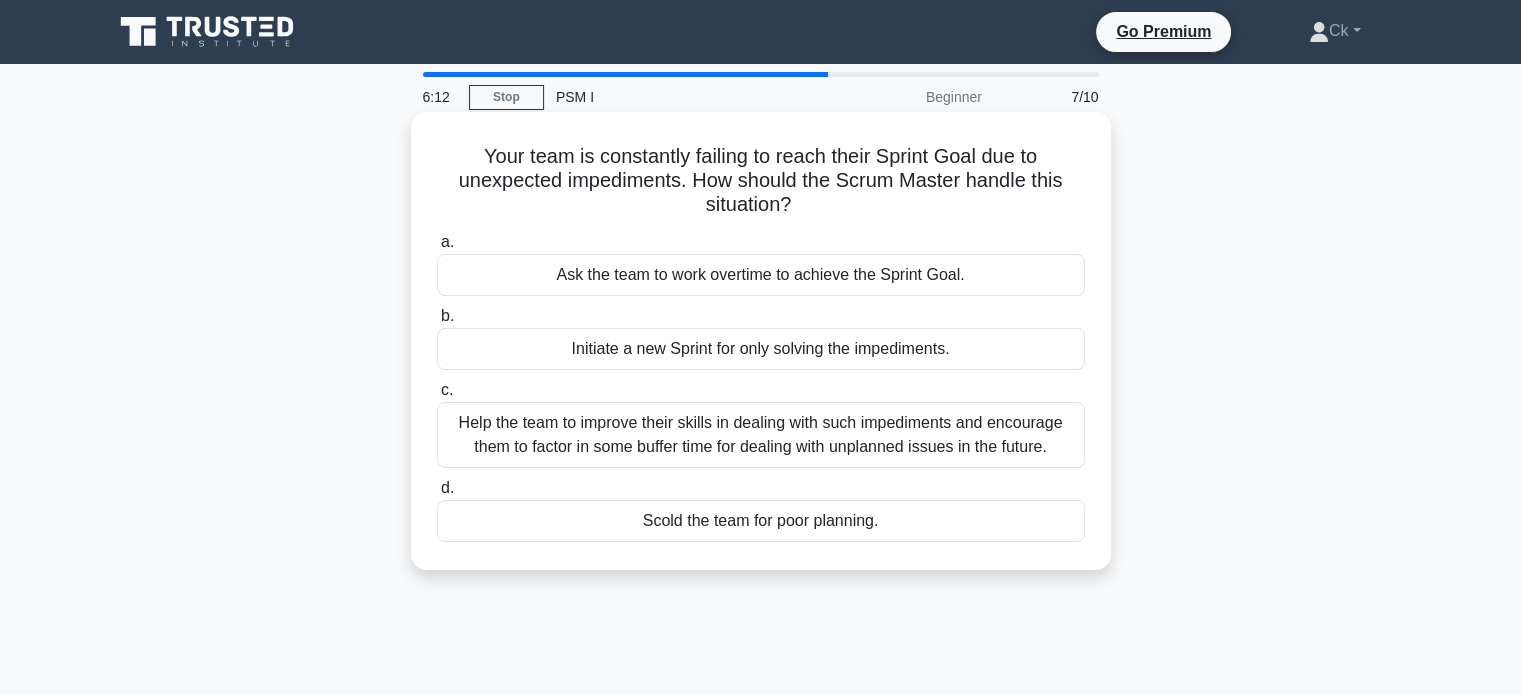 drag, startPoint x: 448, startPoint y: 157, endPoint x: 880, endPoint y: 545, distance: 580.6617 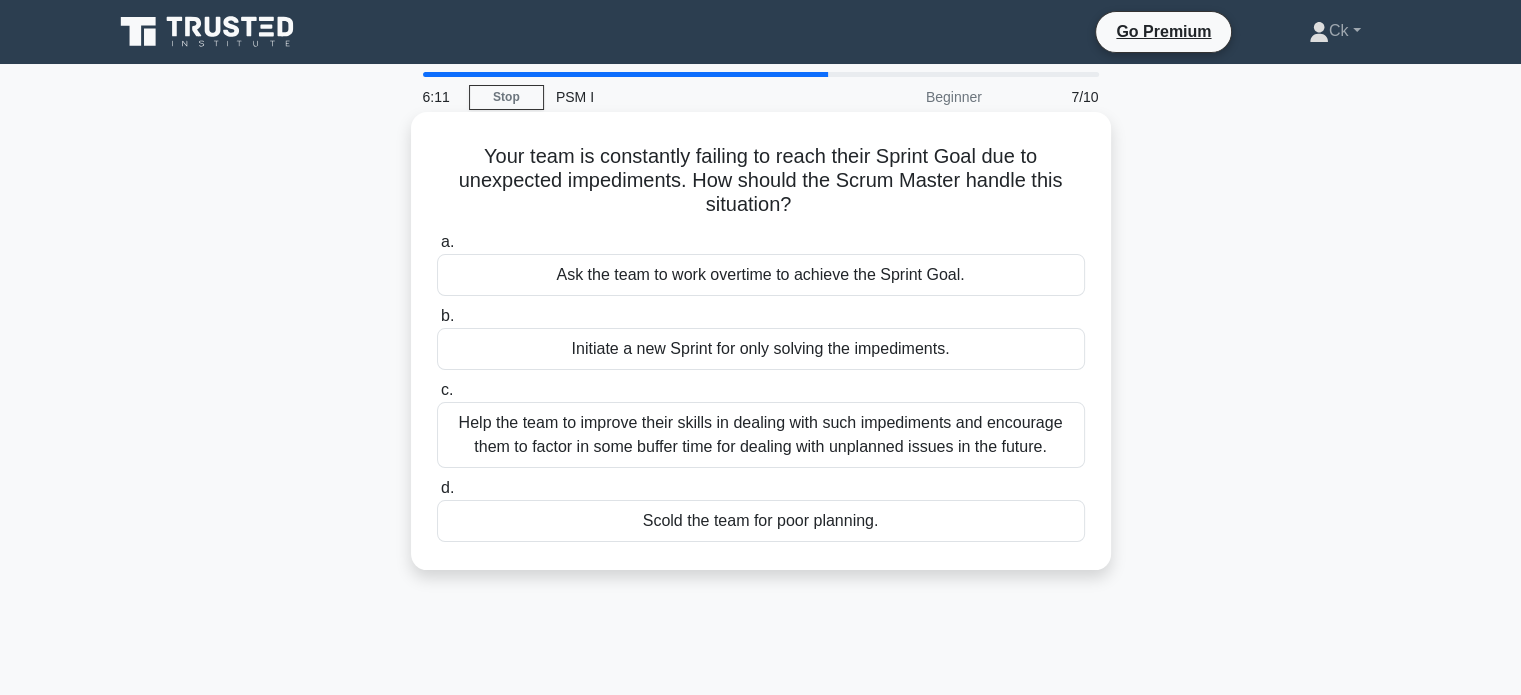 copy on "Your team is constantly failing to reach their Sprint Goal due to unexpected impediments. How should the Scrum Master handle this situation?
.spinner_0XTQ{transform-origin:center;animation:spinner_y6GP .75s linear infinite}@keyframes spinner_y6GP{100%{transform:rotate(360deg)}}
a.
Ask the team to work overtime to achieve the Sprint Goal.
b.
Initiate a new Sprint for only solving the impediments.
c.
Help the team to improve their skills in dealing with such impediments and encourage them to factor in some buffer time for dealing with unplanned issues in the future.
d.
Scold the team for poor planning." 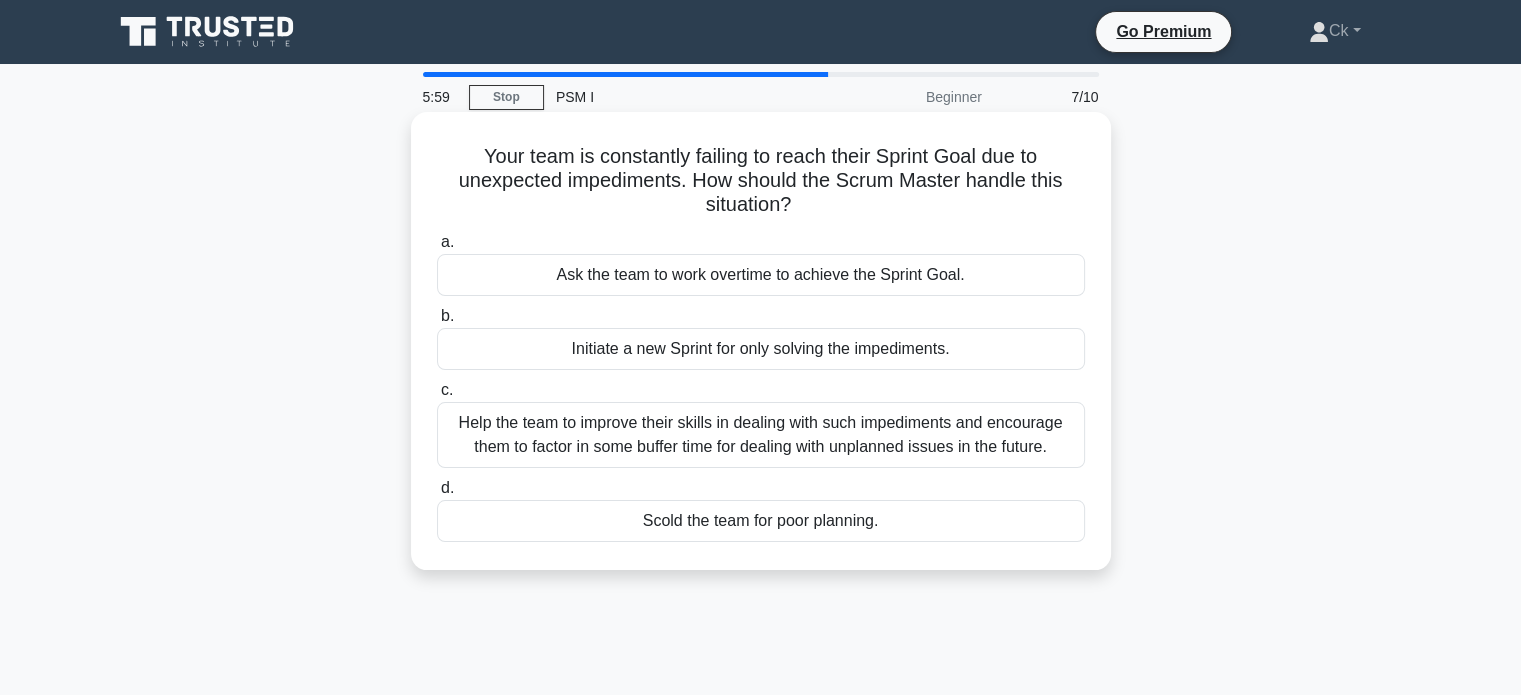 click on "Ask the team to work overtime to achieve the Sprint Goal." at bounding box center [761, 275] 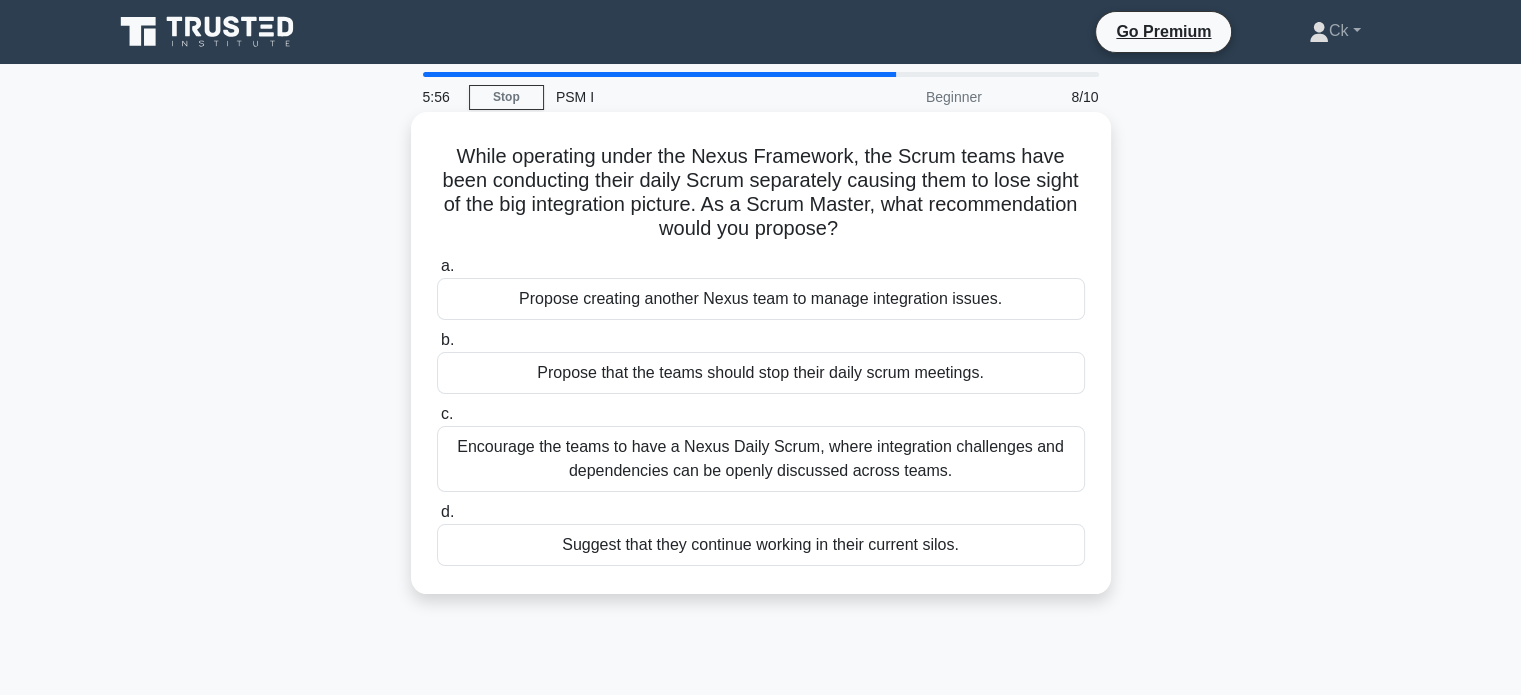 drag, startPoint x: 442, startPoint y: 156, endPoint x: 1025, endPoint y: 547, distance: 701.97577 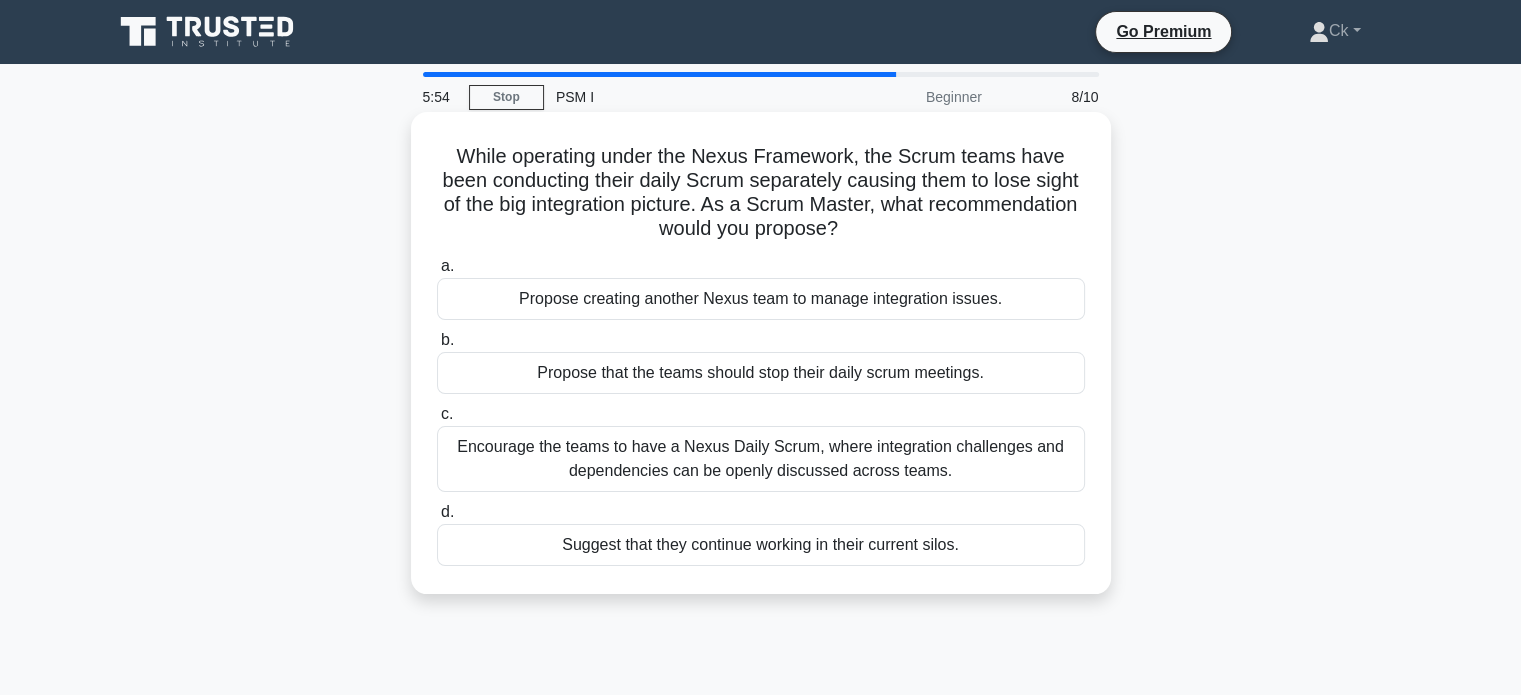 copy on "While operating under the Nexus Framework, the Scrum teams have been conducting their daily Scrum separately causing them to lose sight of the big integration picture. As a Scrum Master, what recommendation would you propose?
.spinner_0XTQ{transform-origin:center;animation:spinner_y6GP .75s linear infinite}@keyframes spinner_y6GP{100%{transform:rotate(360deg)}}
a.
Propose creating another Nexus team to manage integration issues.
b.
Propose that the teams should stop their daily scrum meetings.
c.
Encourage the teams to have a Nexus Daily Scrum, where integration challenges and dependencies can be openly discussed across teams.
d.
Suggest that they continue working in their current silos." 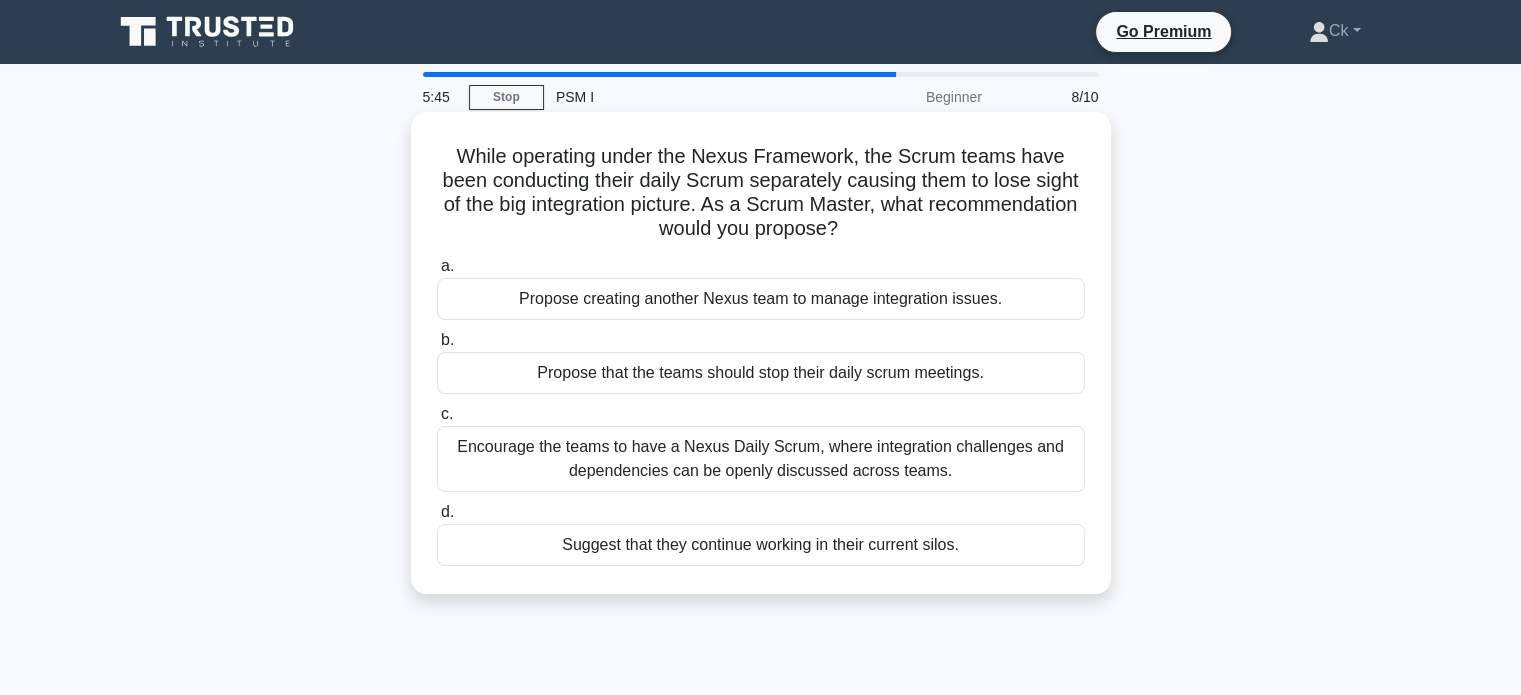 click on "Propose creating another Nexus team to manage integration issues." at bounding box center [761, 299] 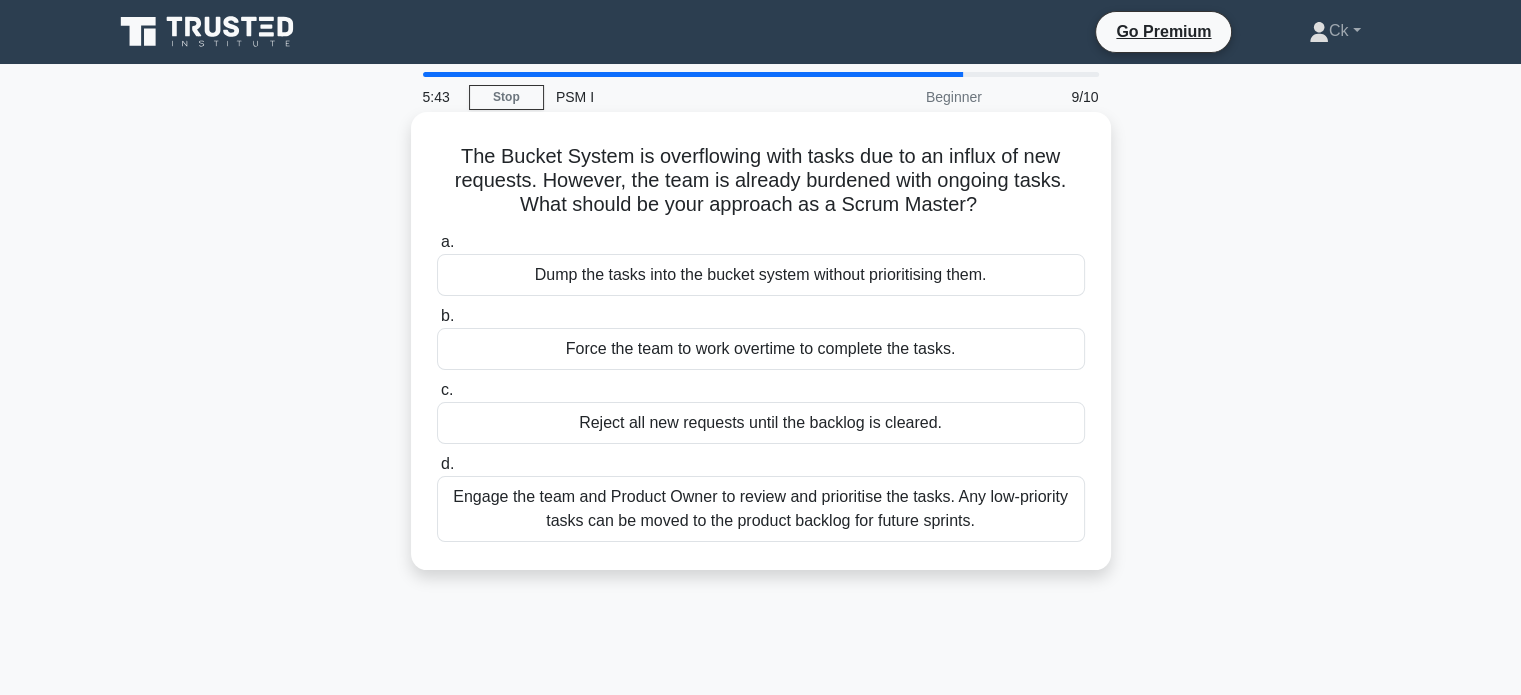 drag, startPoint x: 452, startPoint y: 155, endPoint x: 1026, endPoint y: 511, distance: 675.4347 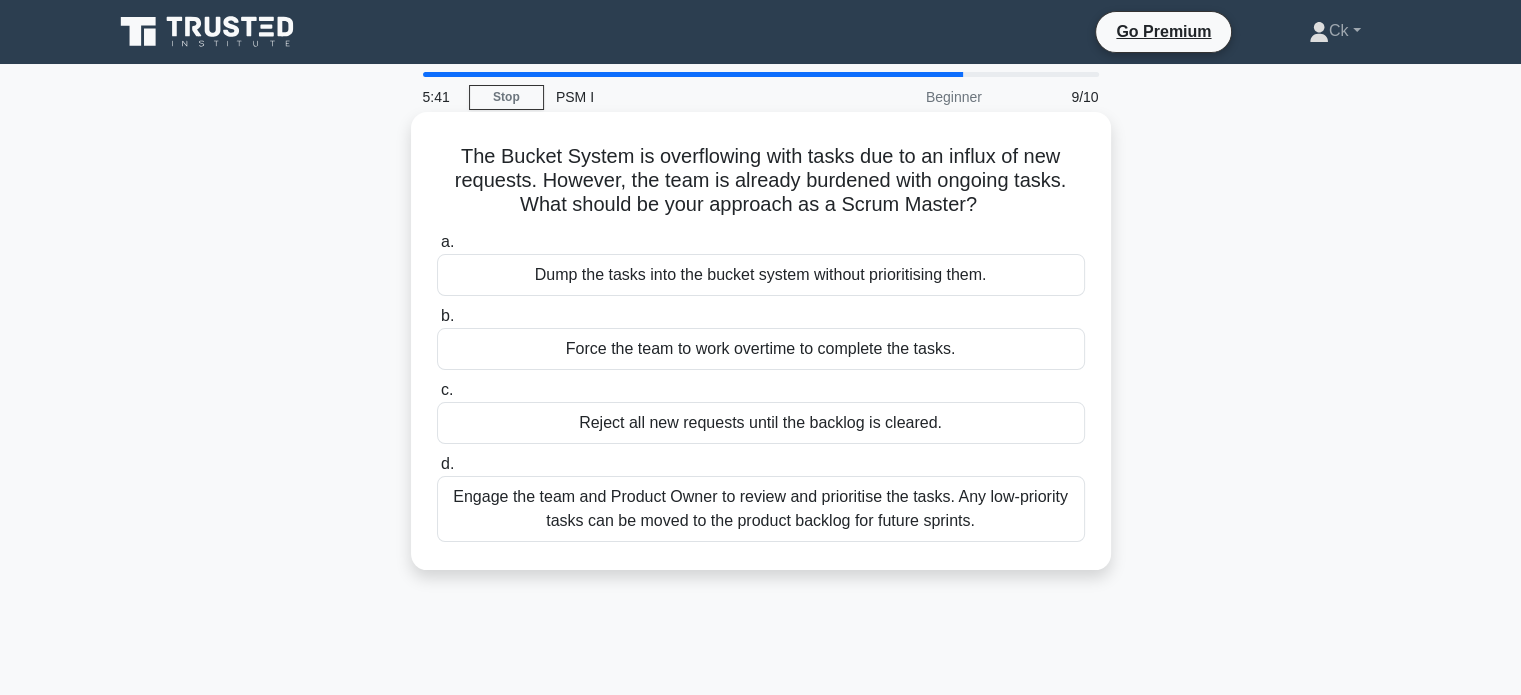 copy on "The Bucket System is overflowing with tasks due to an influx of new requests. However, the team is already burdened with ongoing tasks. What should be your approach as a Scrum Master?
.spinner_0XTQ{transform-origin:center;animation:spinner_y6GP .75s linear infinite}@keyframes spinner_y6GP{100%{transform:rotate(360deg)}}
a.
Dump the tasks into the bucket system without prioritising them.
b.
Force the team to work overtime to complete the tasks.
c.
Reject all new requests until the backlog is cleared.
d.
Engage the team and Product Owner to review and prioritise the tasks. Any low-priority tasks can be moved to the product backlog for future sprints." 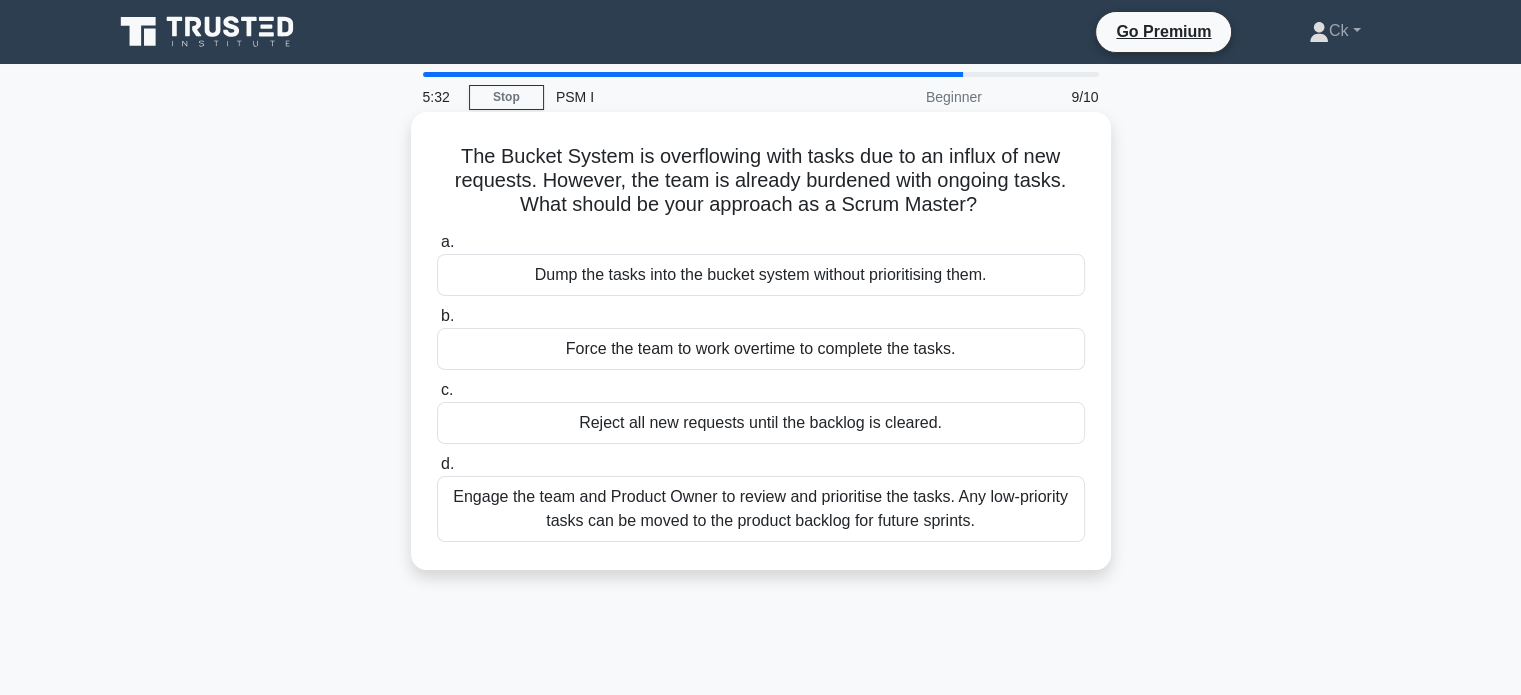 click on "a.
Dump the tasks into the bucket system without prioritising them." at bounding box center (761, 263) 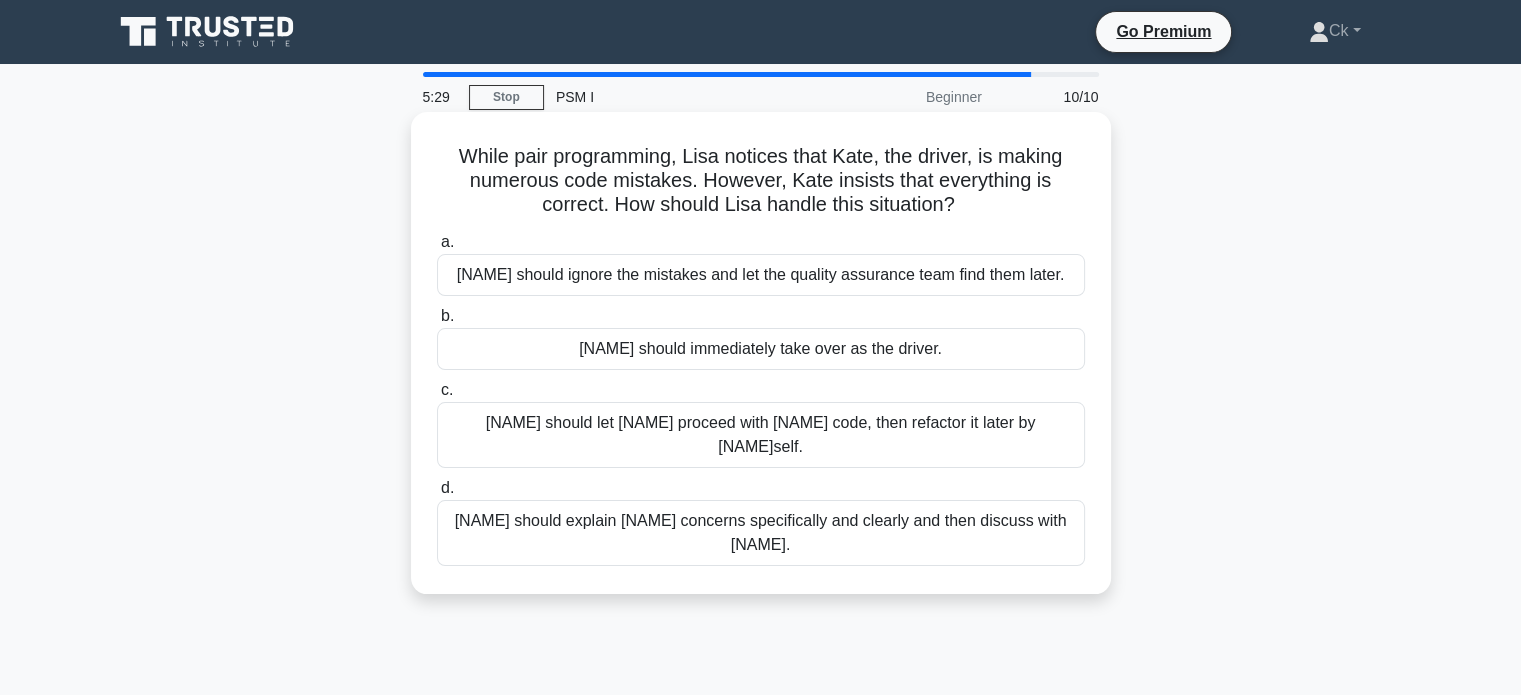 drag, startPoint x: 452, startPoint y: 147, endPoint x: 1063, endPoint y: 532, distance: 722.1814 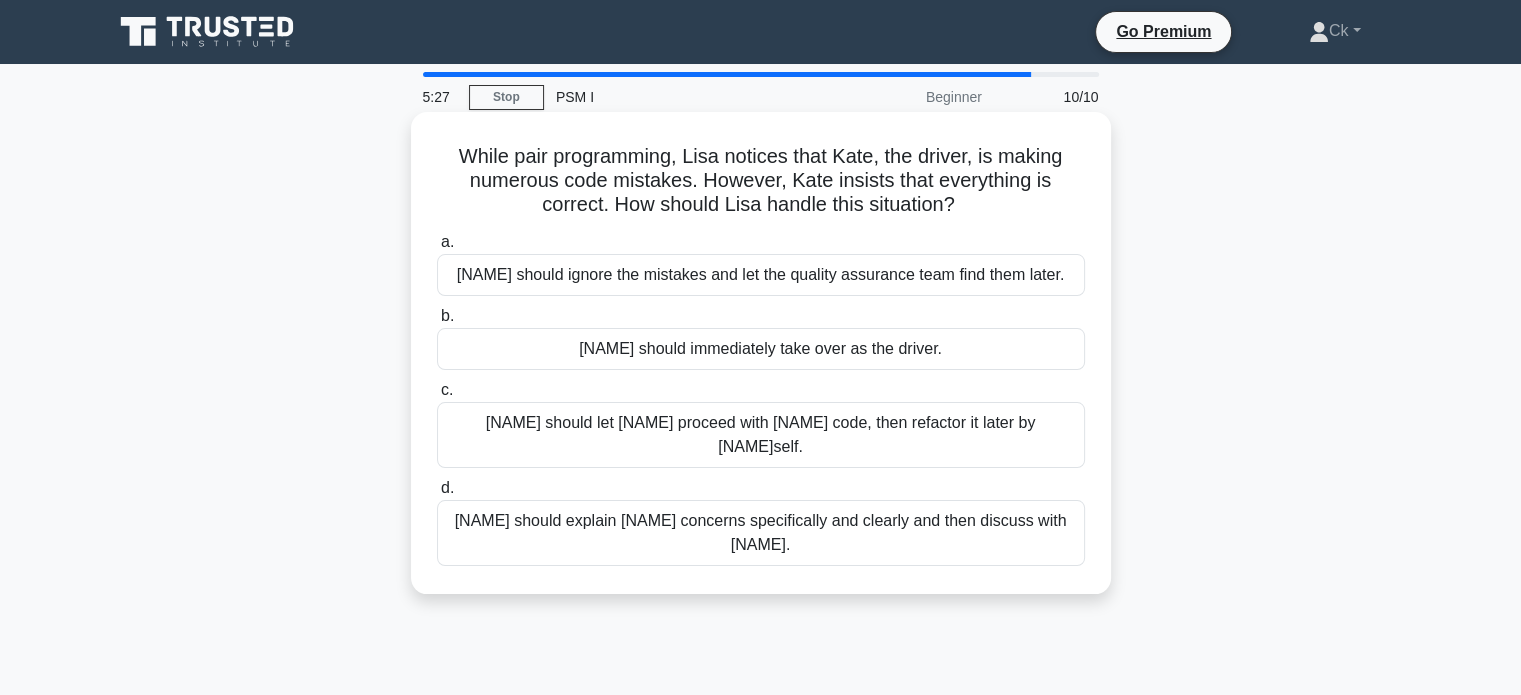 copy on "While pair programming, Lisa notices that Kate, the driver, is making numerous code mistakes. However, Kate insists that everything is correct. How should Lisa handle this situation?
.spinner_0XTQ{transform-origin:center;animation:spinner_y6GP .75s linear infinite}@keyframes spinner_y6GP{100%{transform:rotate(360deg)}}
a.
Lisa should ignore the mistakes and let the quality assurance team find them later.
b.
Lisa should immediately take over as the driver.
c.
Lisa should let Kate proceed with her code, then refactor it later by herself.
d.
Lisa should explain her concerns specifically and clearly and then discuss with Kate." 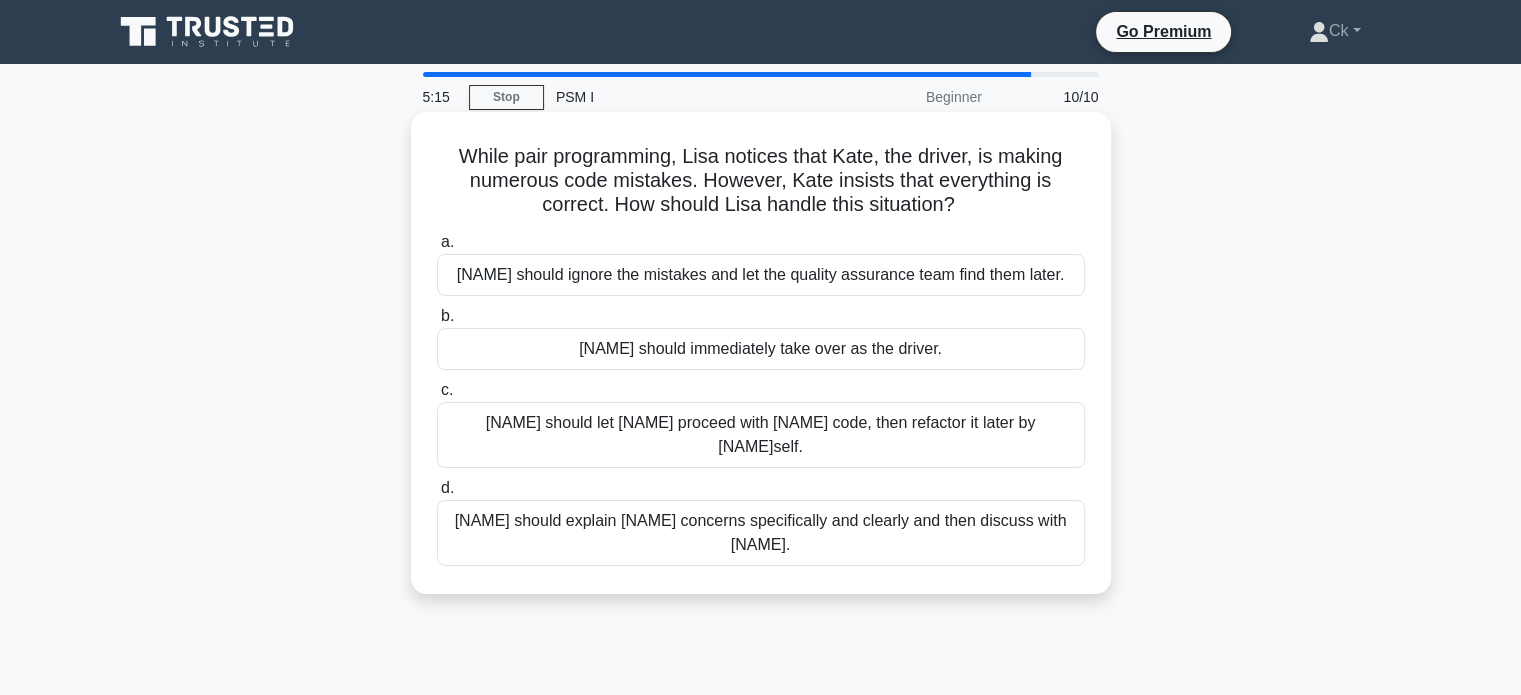 click on "a.
Lisa should ignore the mistakes and let the quality assurance team find them later." at bounding box center (761, 263) 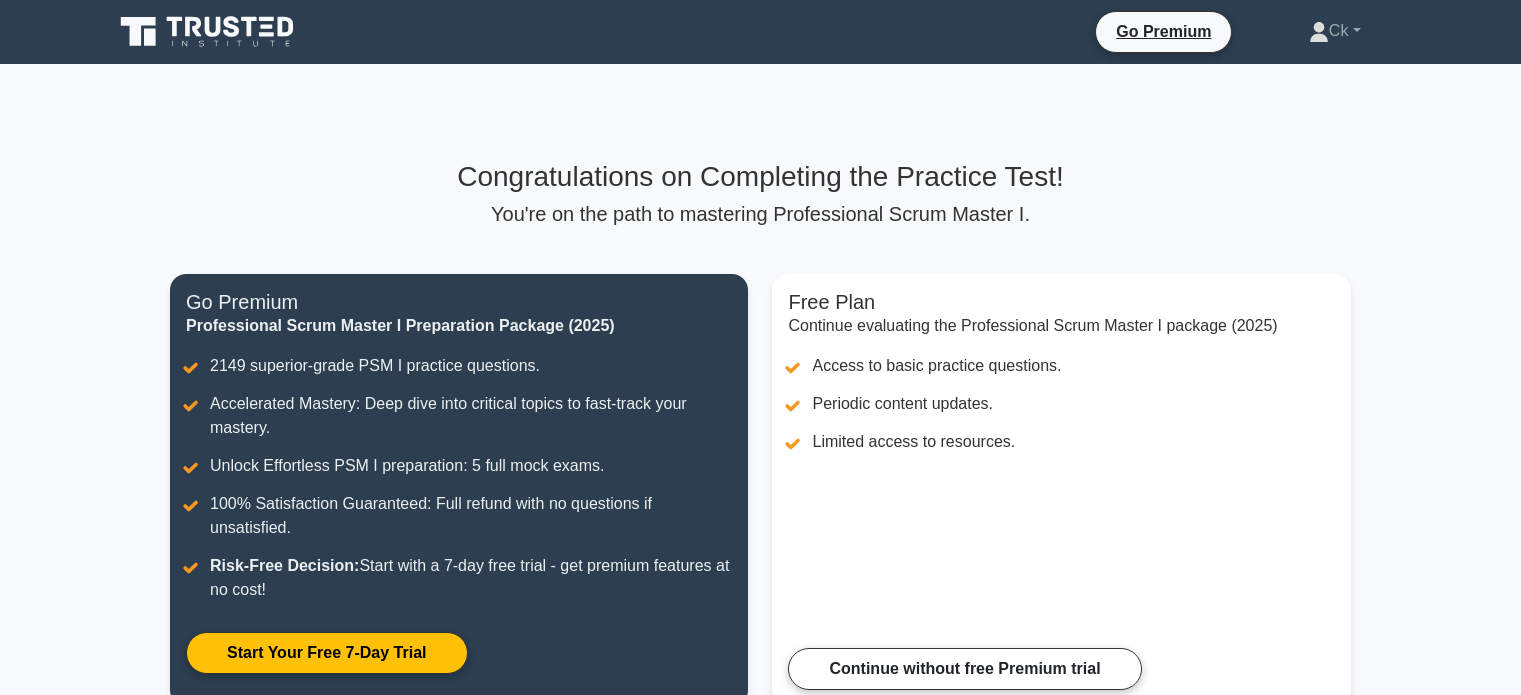 scroll, scrollTop: 0, scrollLeft: 0, axis: both 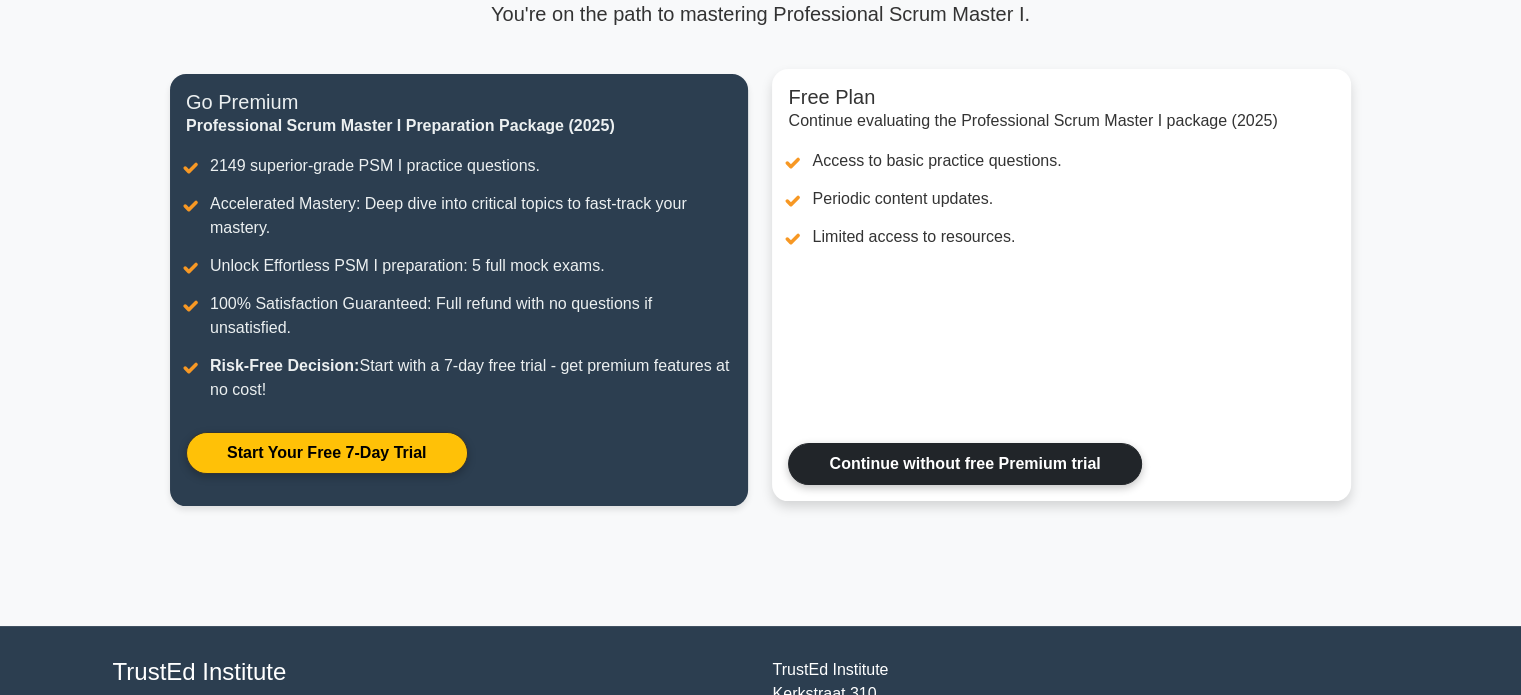click on "Continue without free Premium trial" at bounding box center (964, 464) 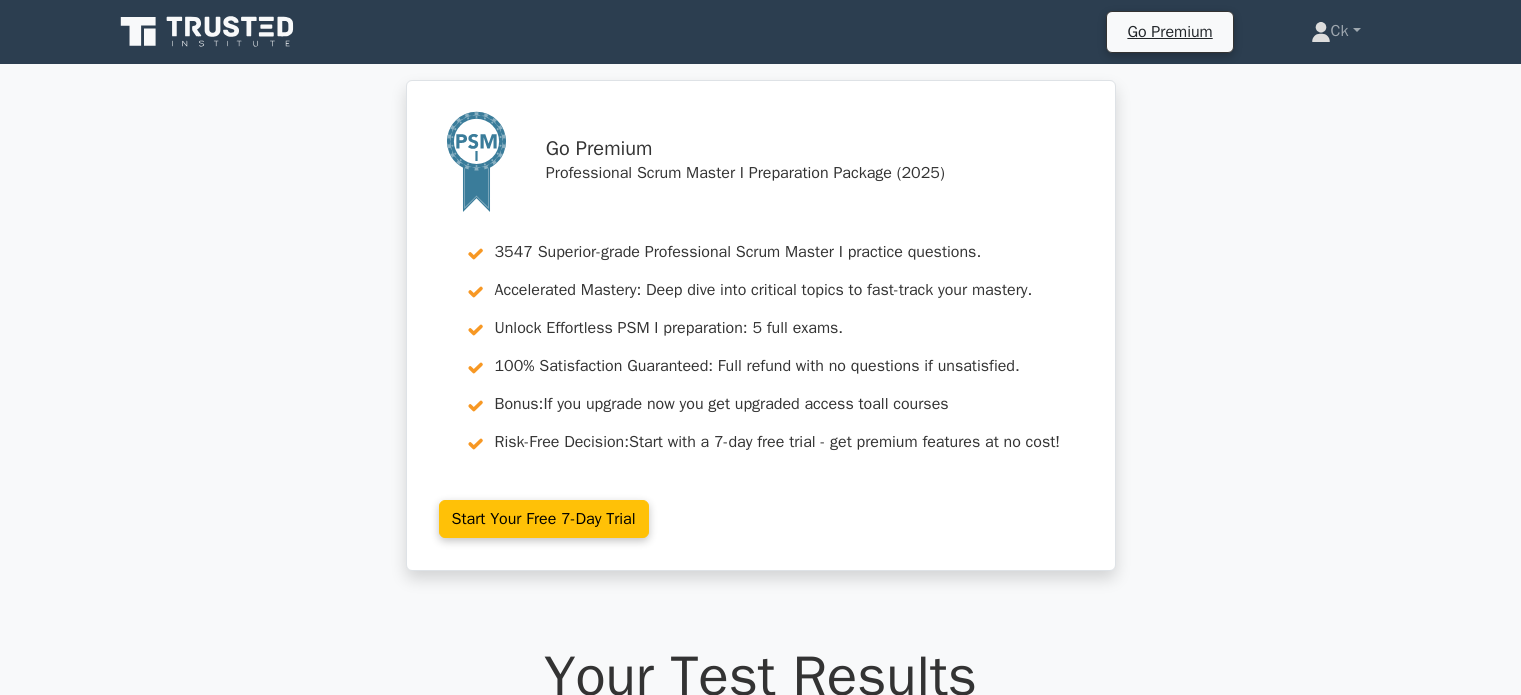 scroll, scrollTop: 0, scrollLeft: 0, axis: both 